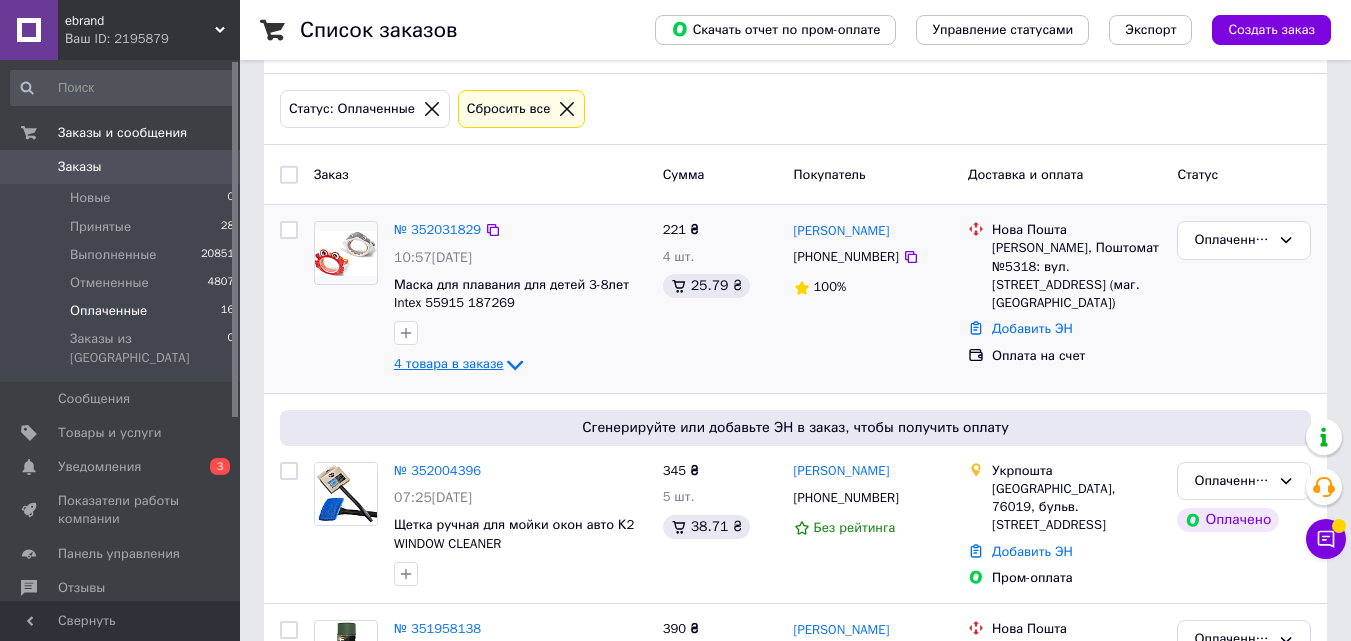 scroll, scrollTop: 0, scrollLeft: 0, axis: both 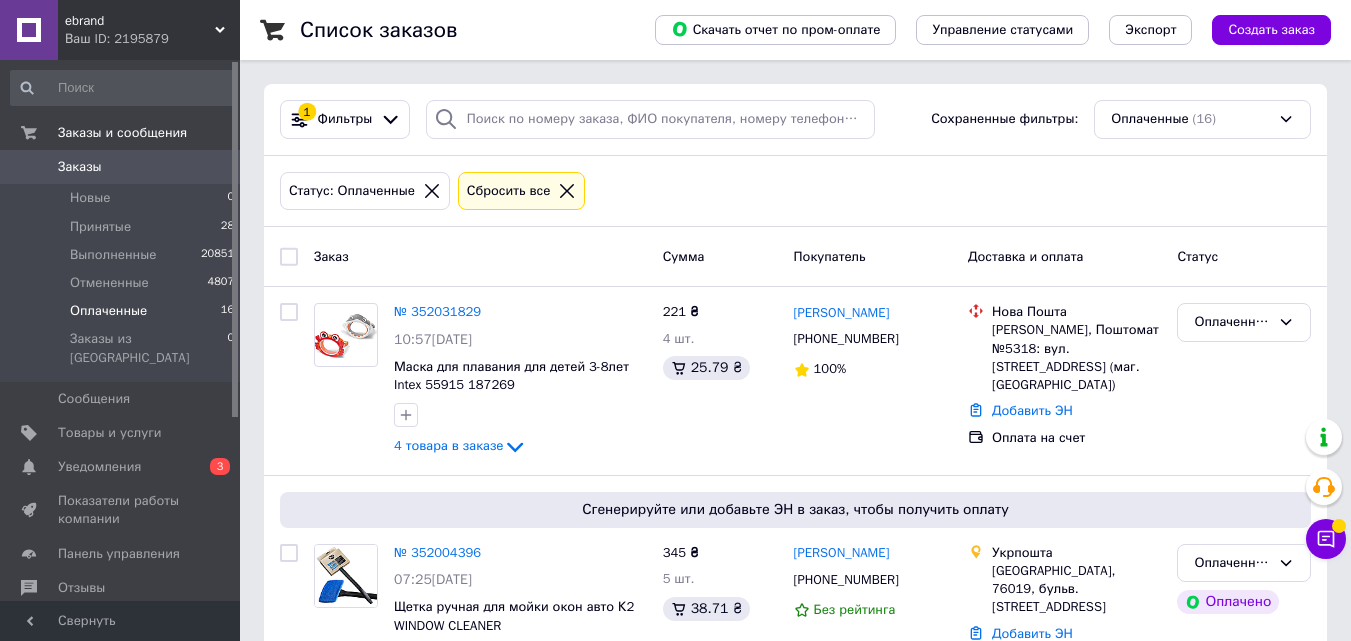 click 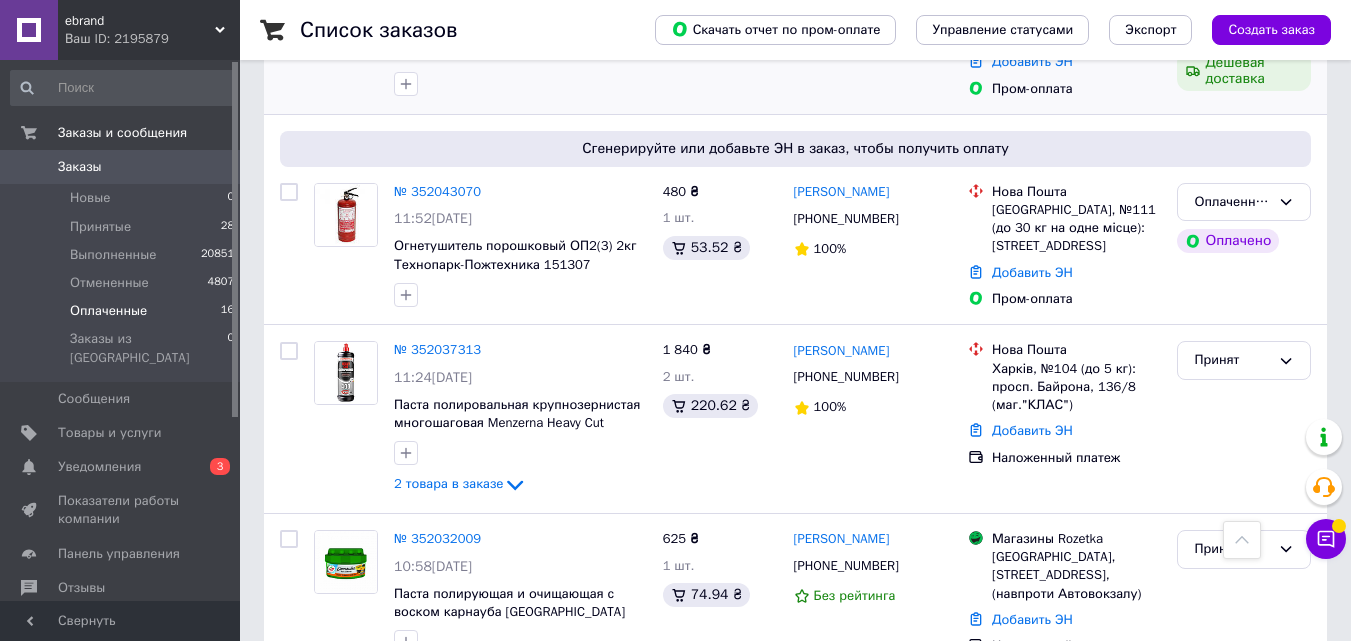 scroll, scrollTop: 700, scrollLeft: 0, axis: vertical 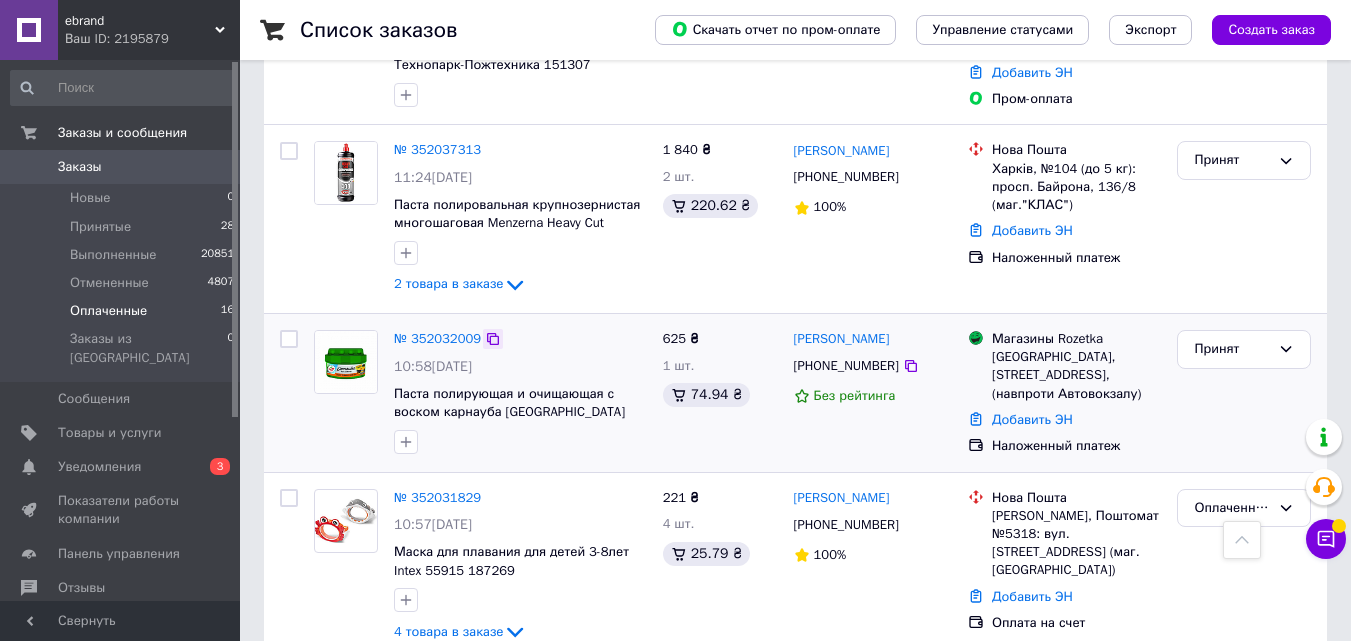 click 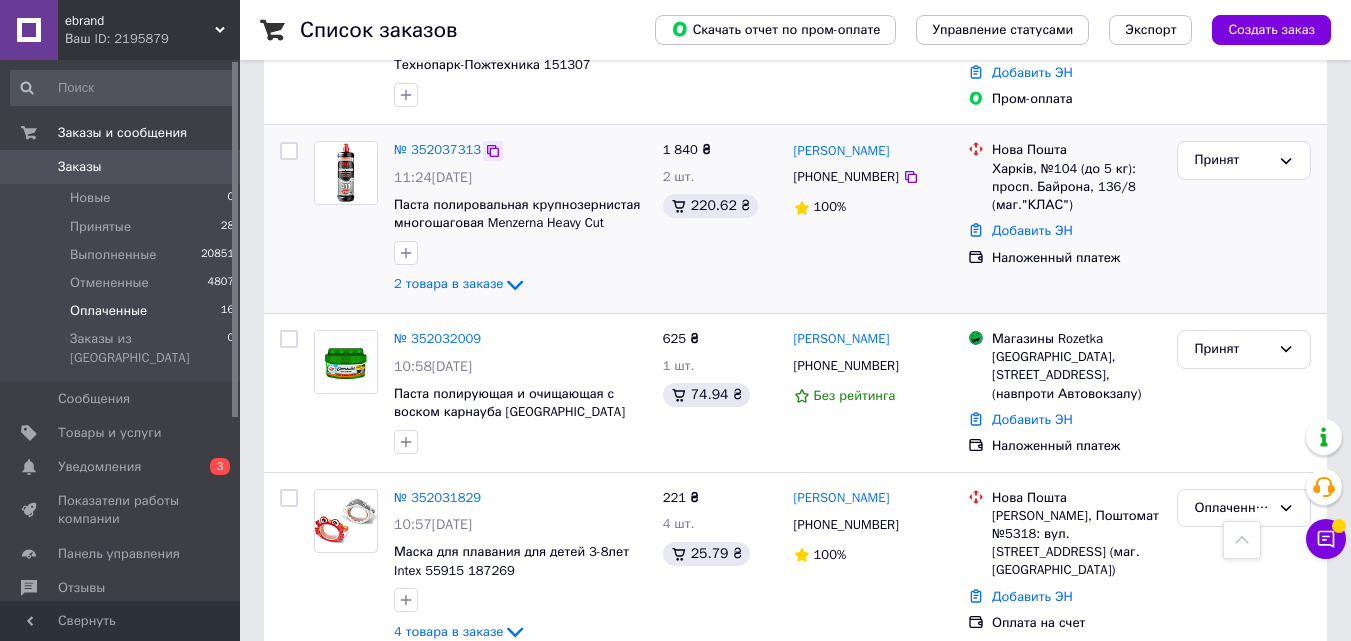 click 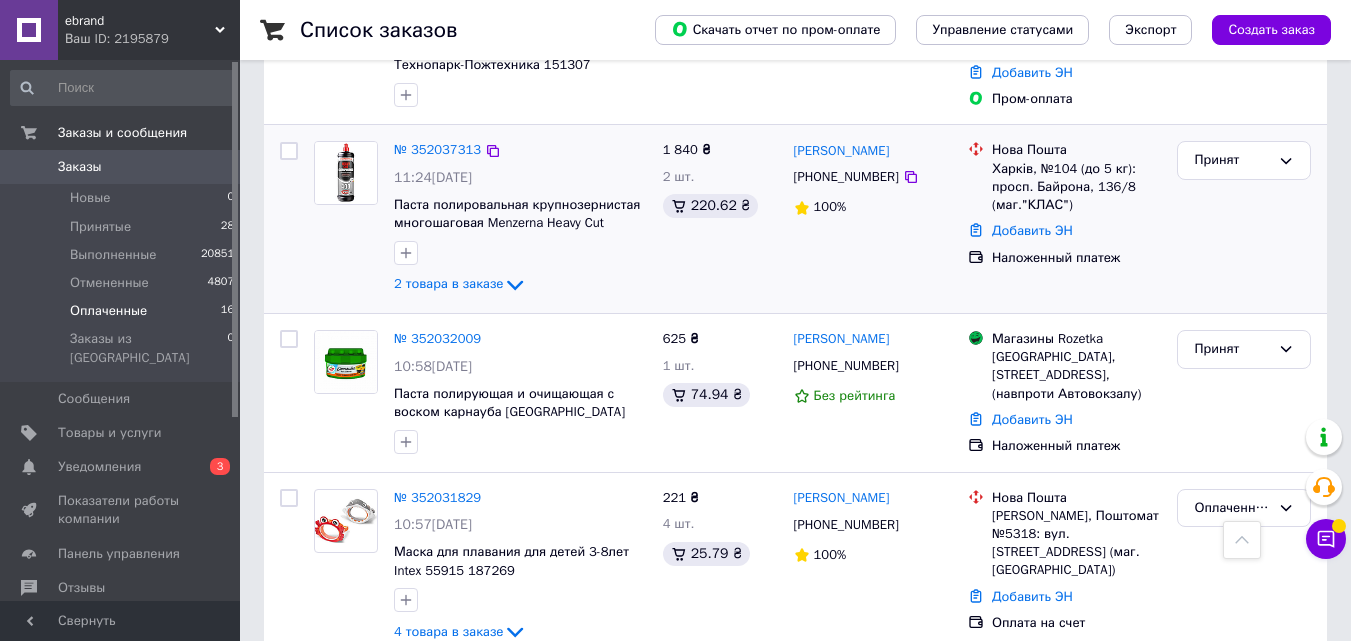 click 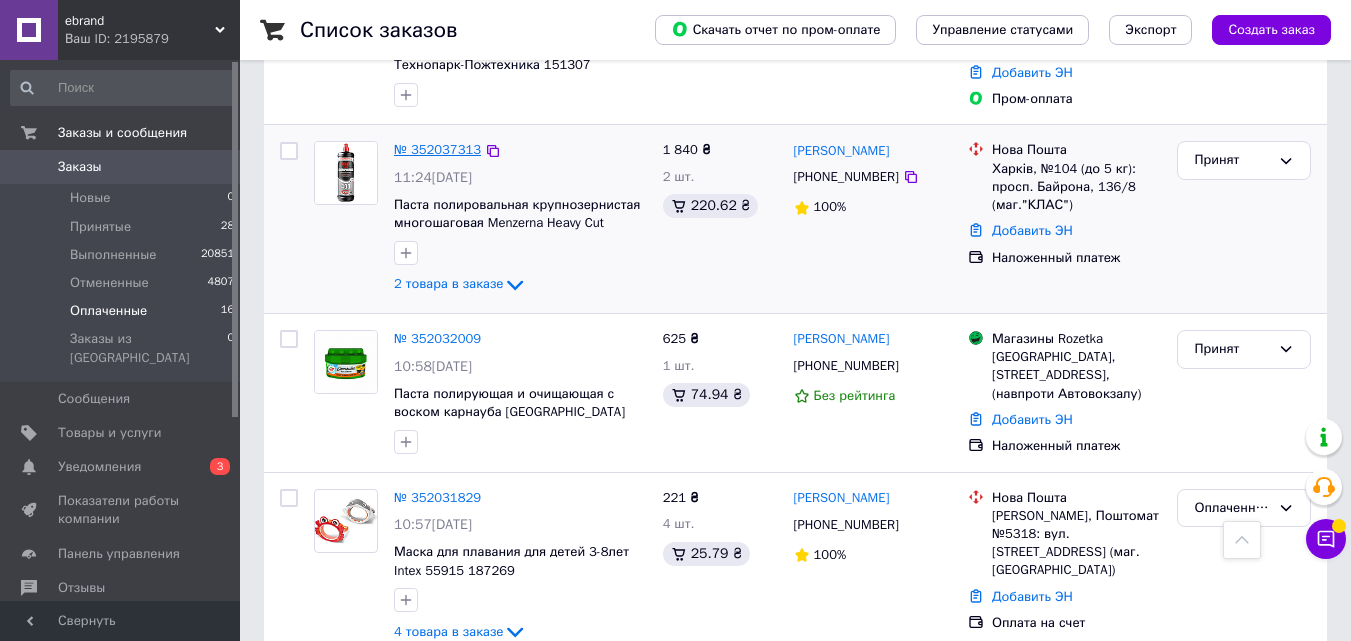 click on "№ 352037313" at bounding box center [437, 149] 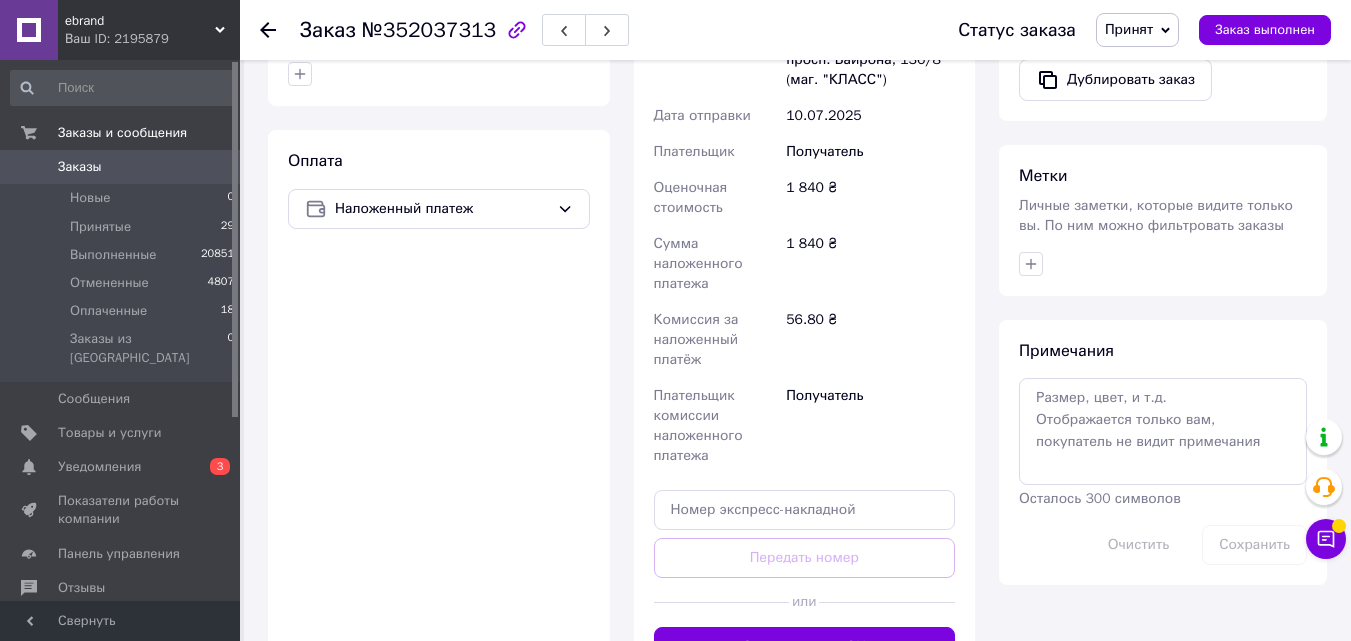 scroll, scrollTop: 1056, scrollLeft: 0, axis: vertical 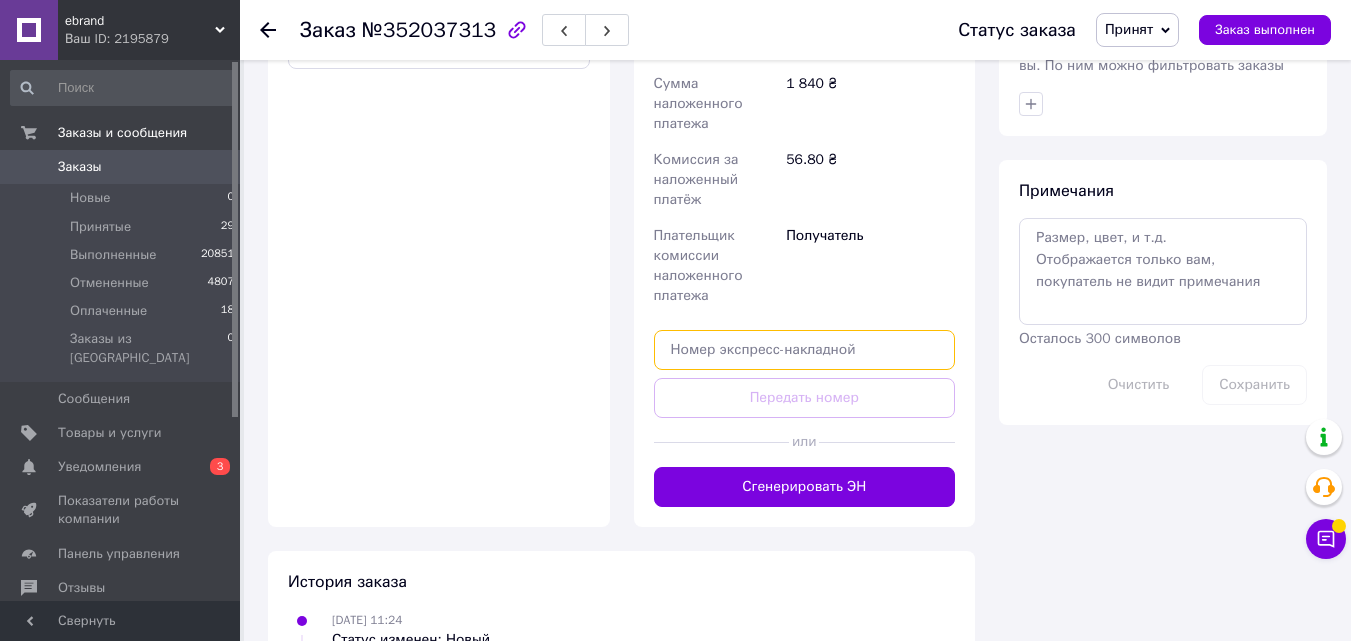 paste on "20451203017701" 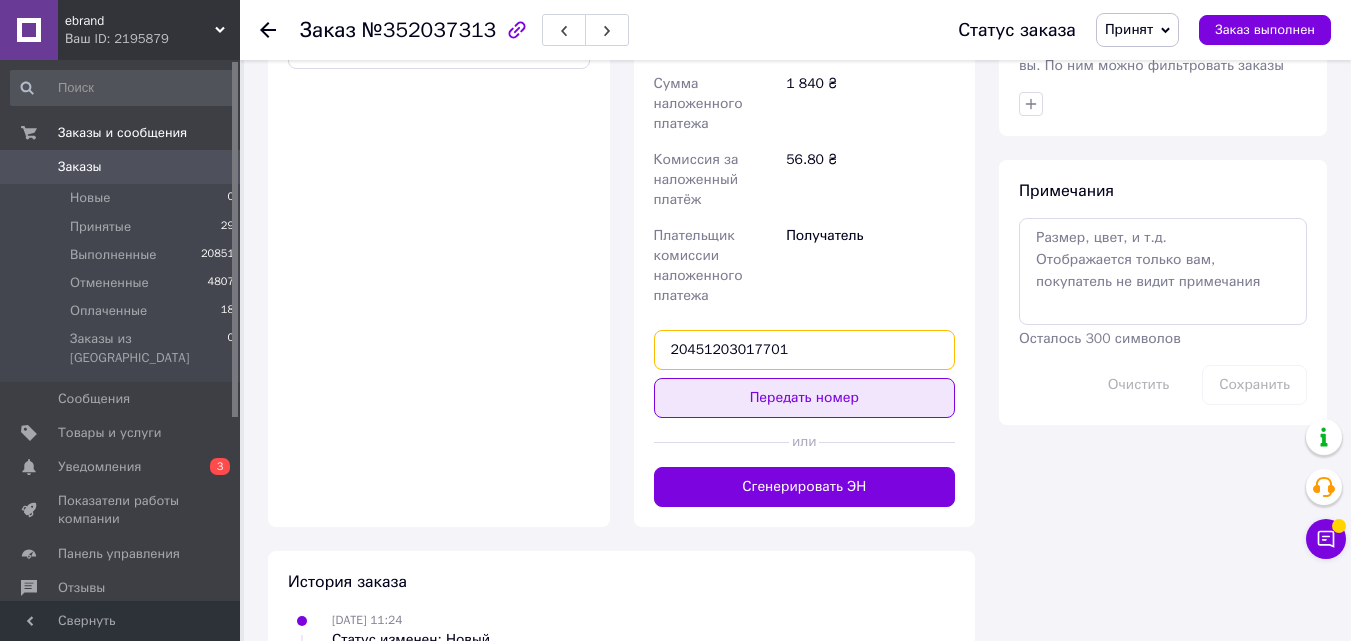 type on "20451203017701" 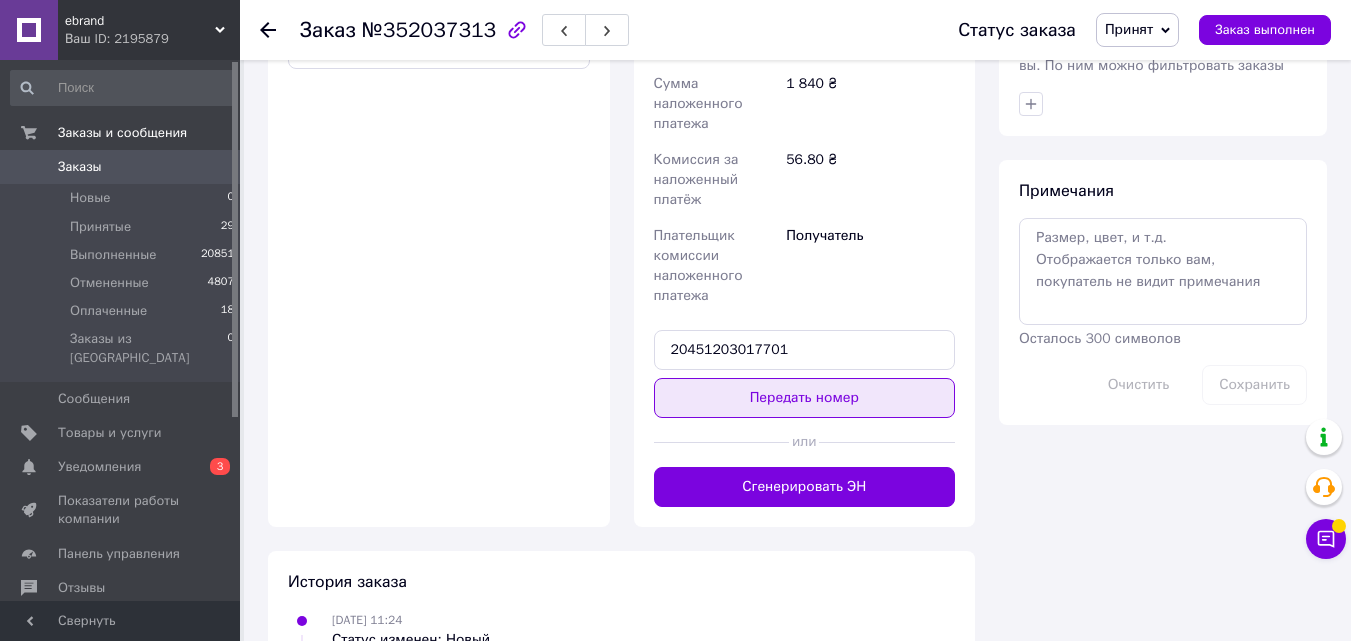 click on "Передать номер" at bounding box center [805, 398] 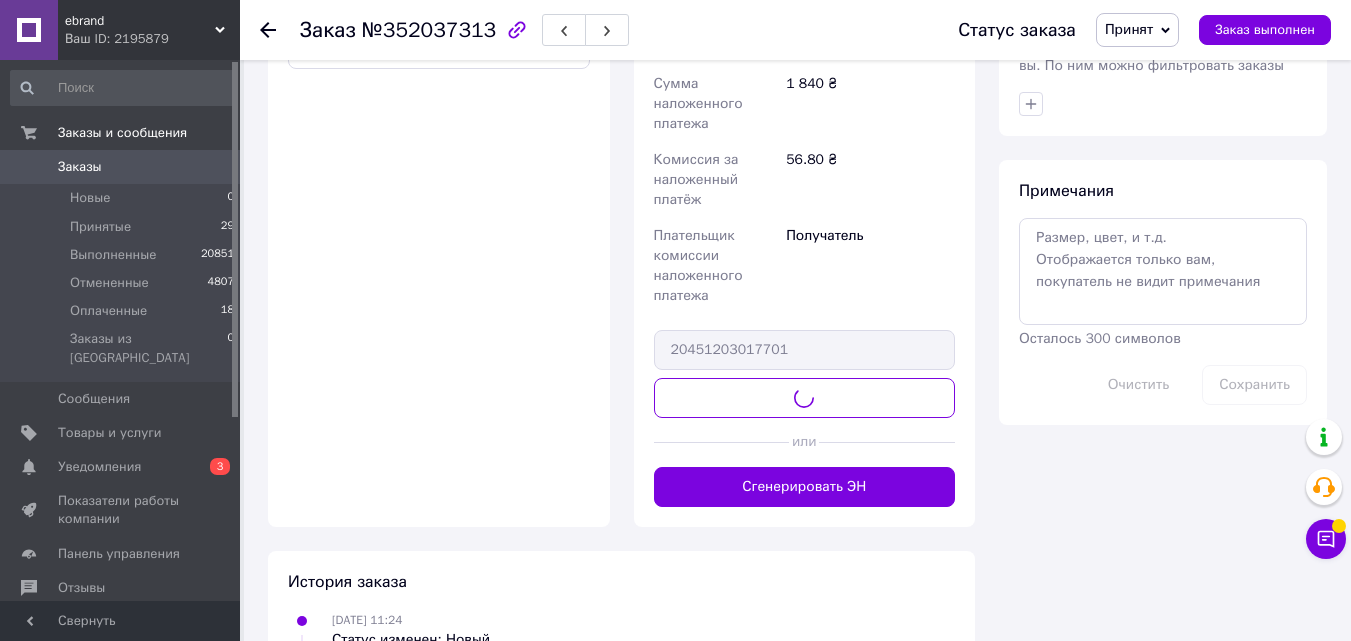scroll, scrollTop: 844, scrollLeft: 0, axis: vertical 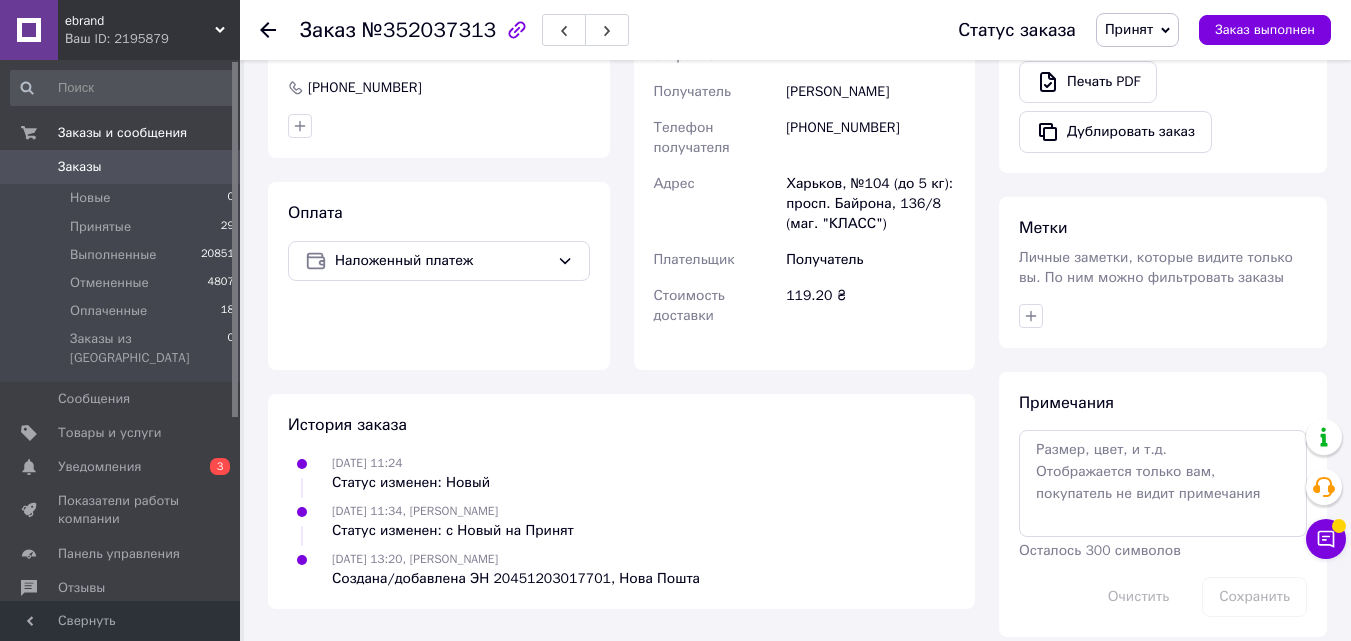 click 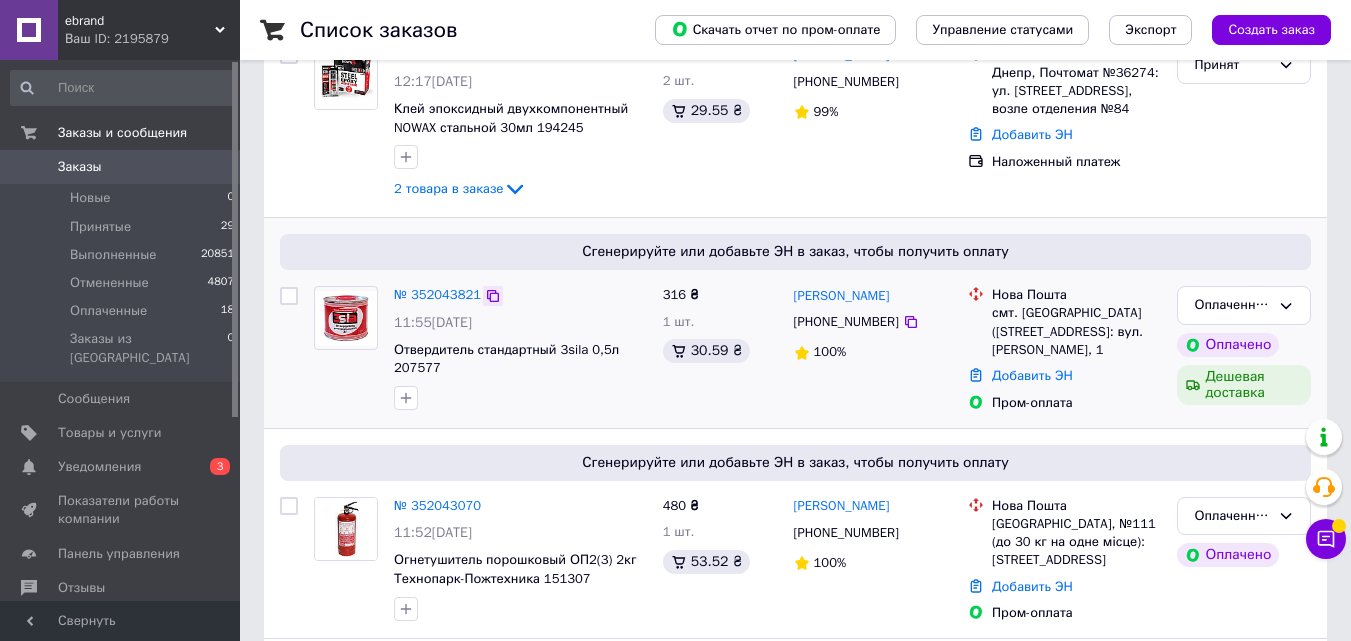 scroll, scrollTop: 0, scrollLeft: 0, axis: both 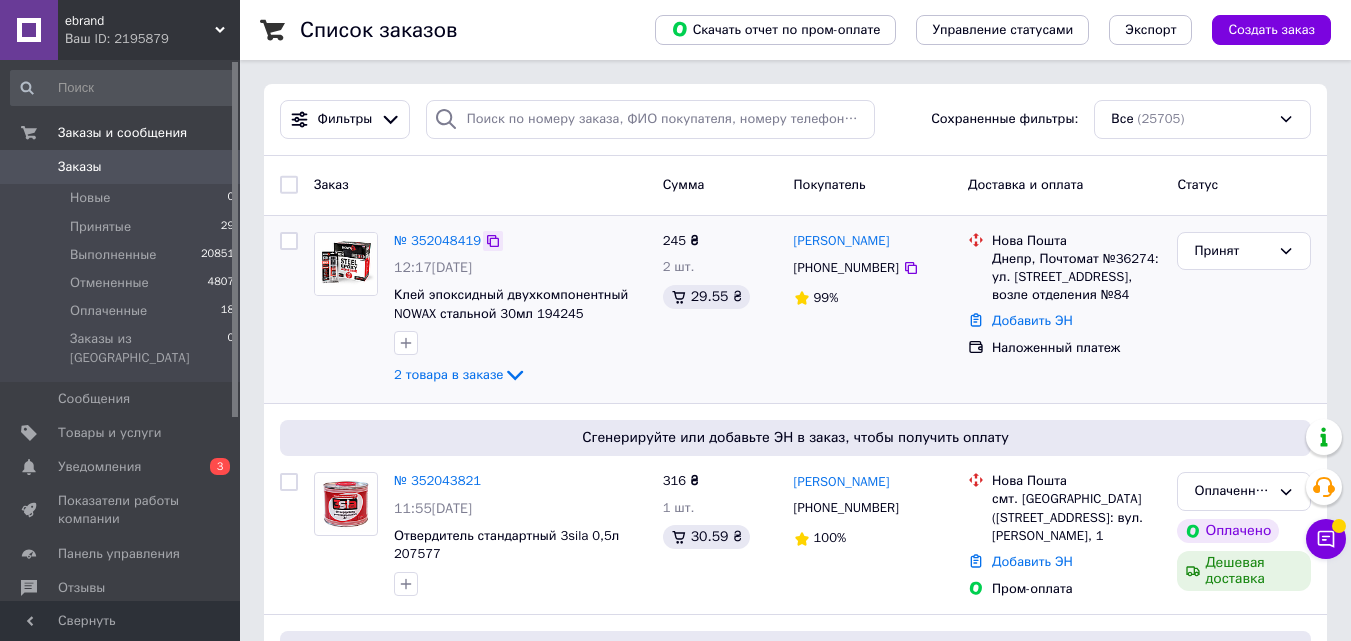 click 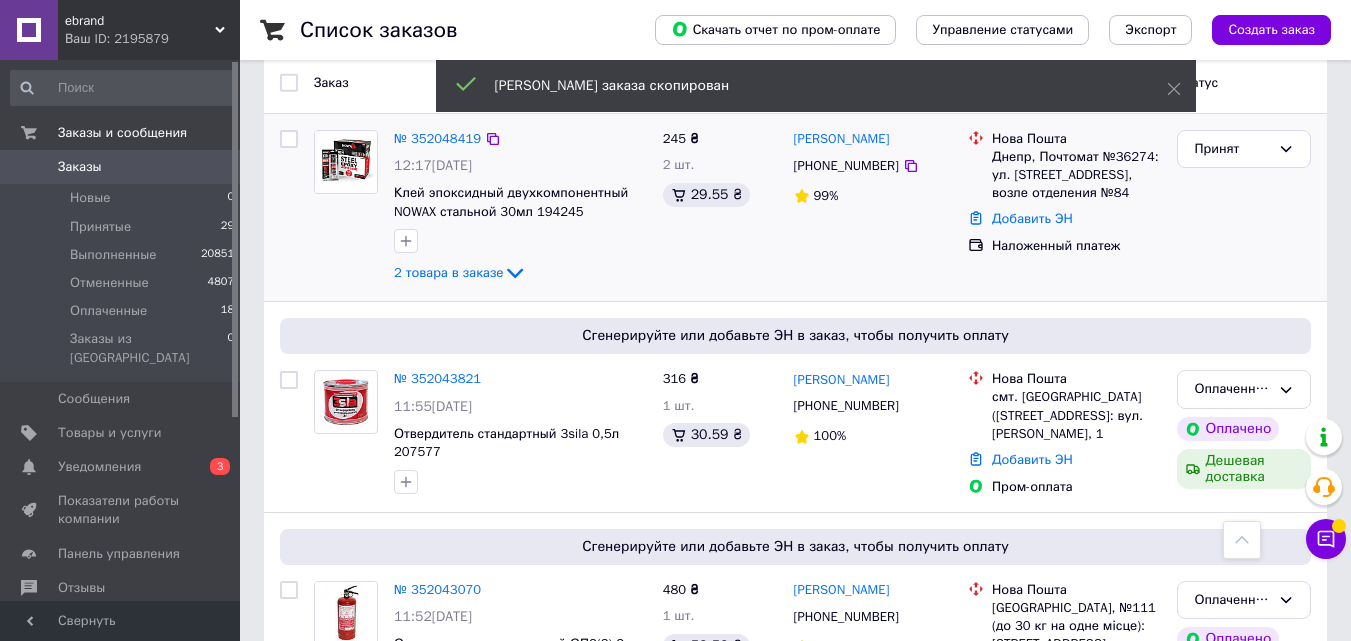 scroll, scrollTop: 100, scrollLeft: 0, axis: vertical 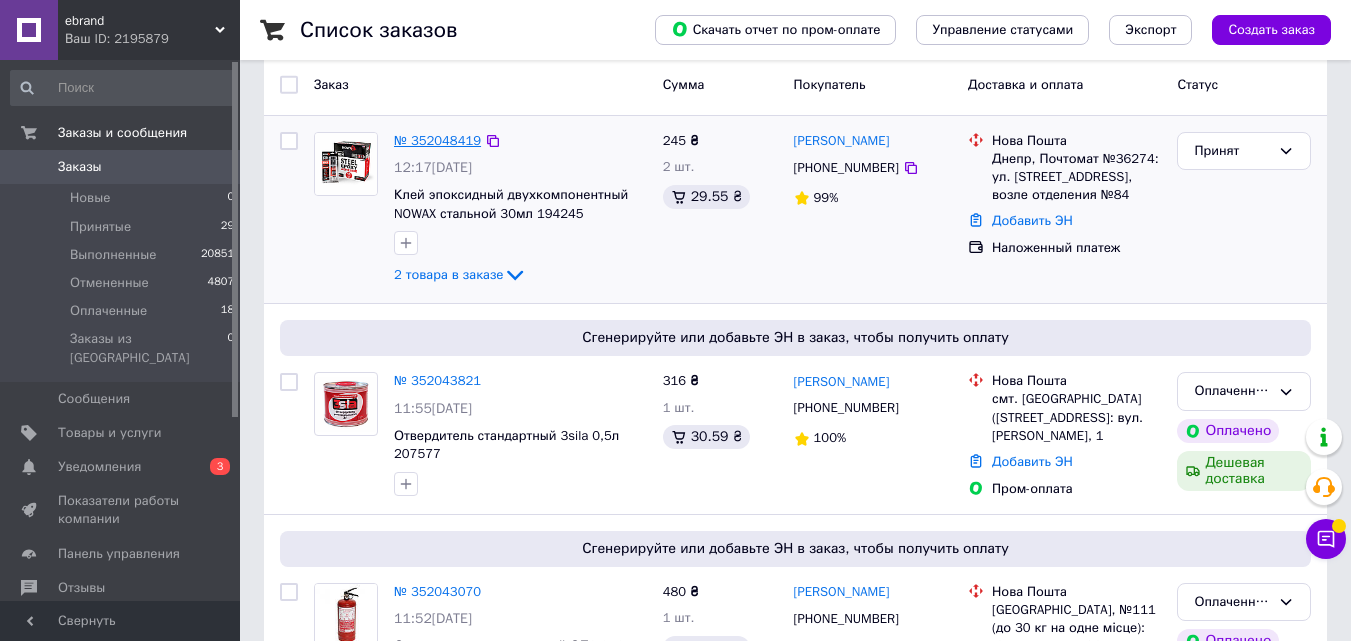 click on "№ 352048419" at bounding box center (437, 140) 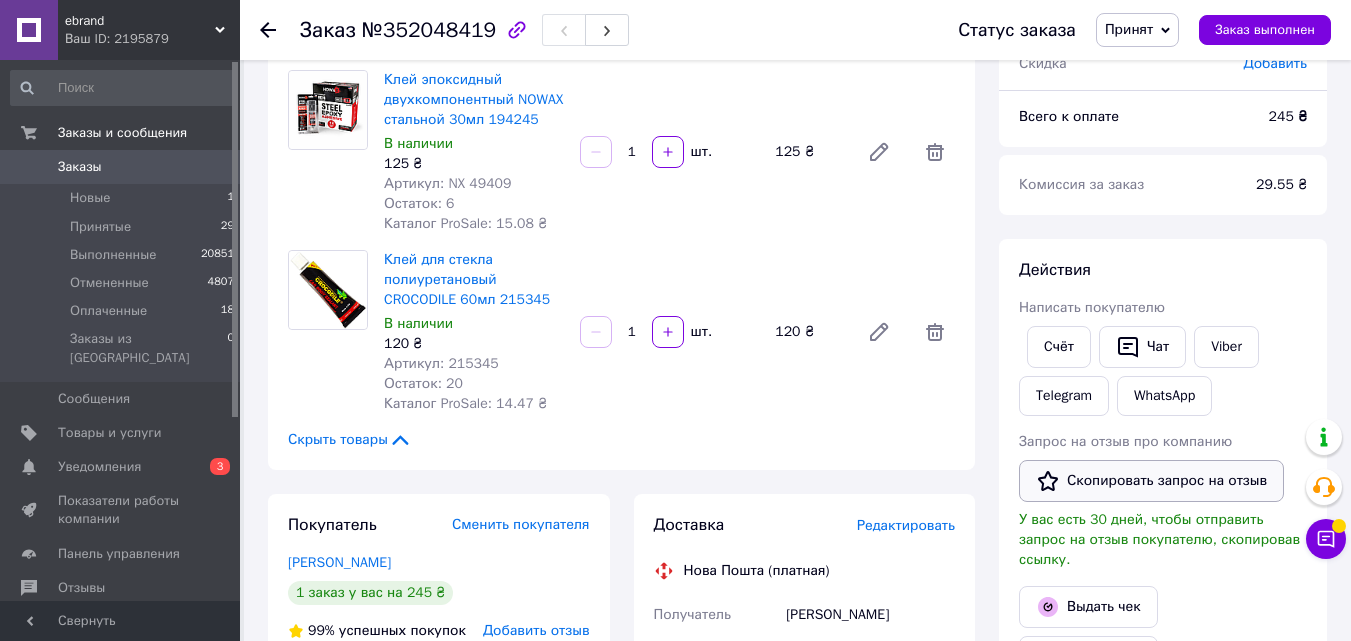 scroll, scrollTop: 500, scrollLeft: 0, axis: vertical 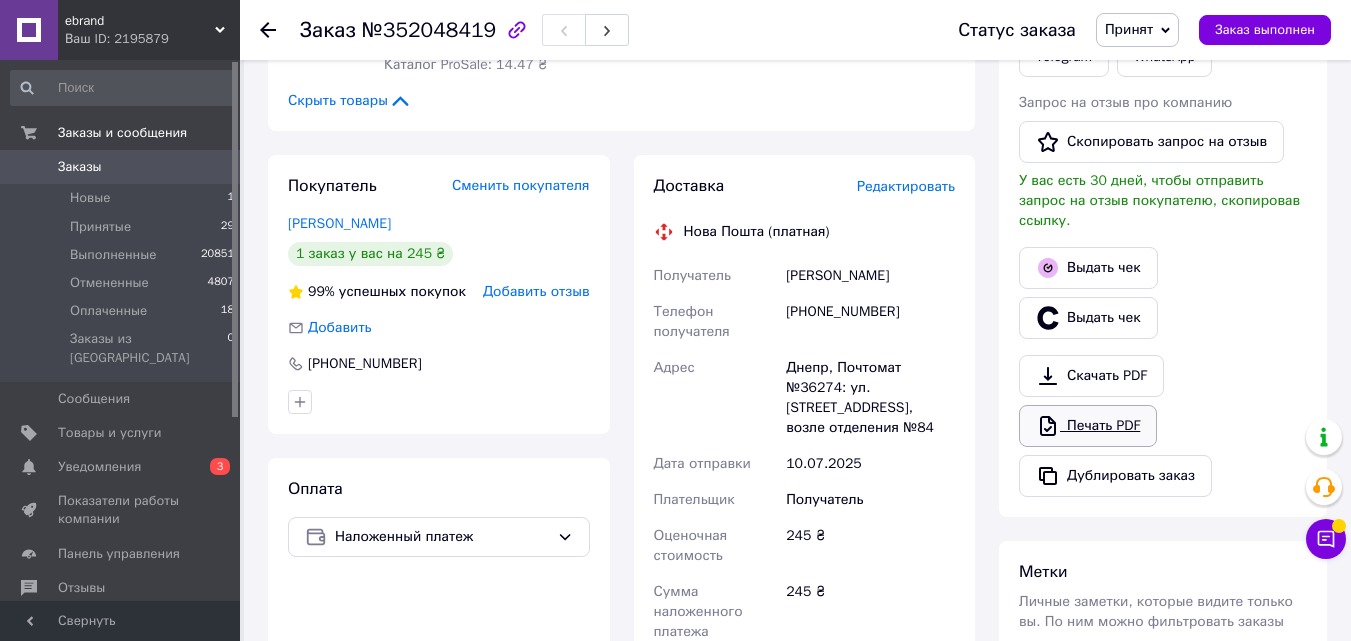click on "Печать PDF" at bounding box center (1088, 426) 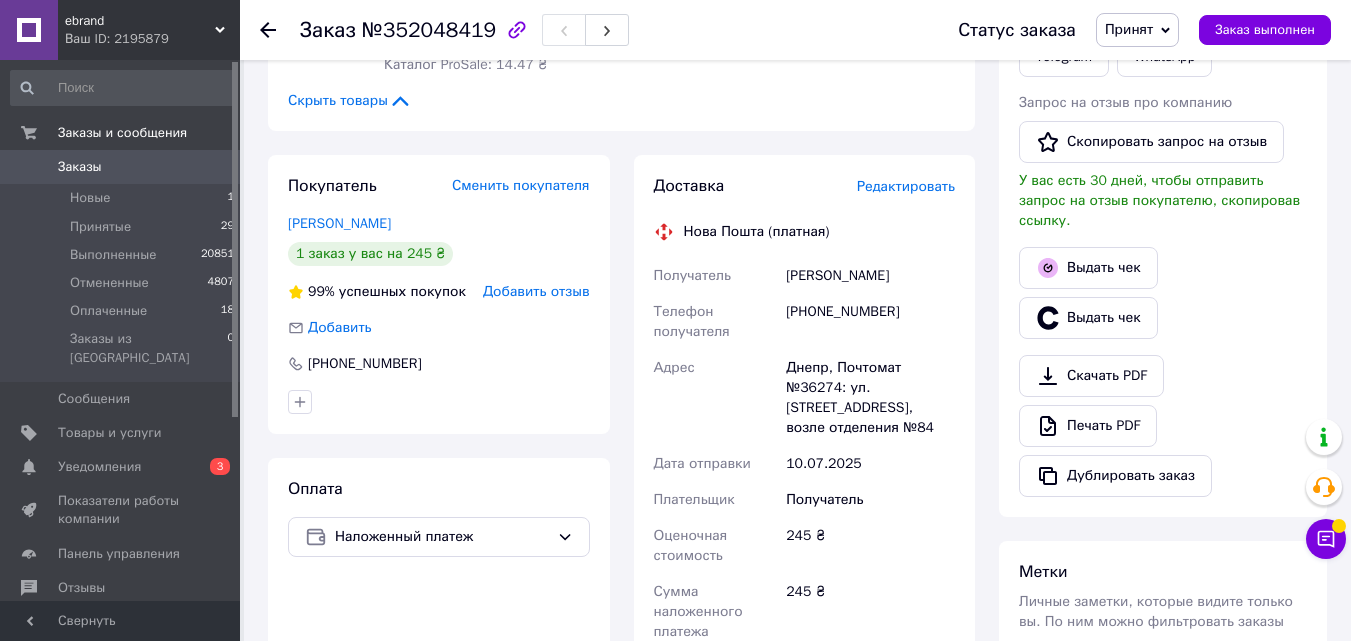 click 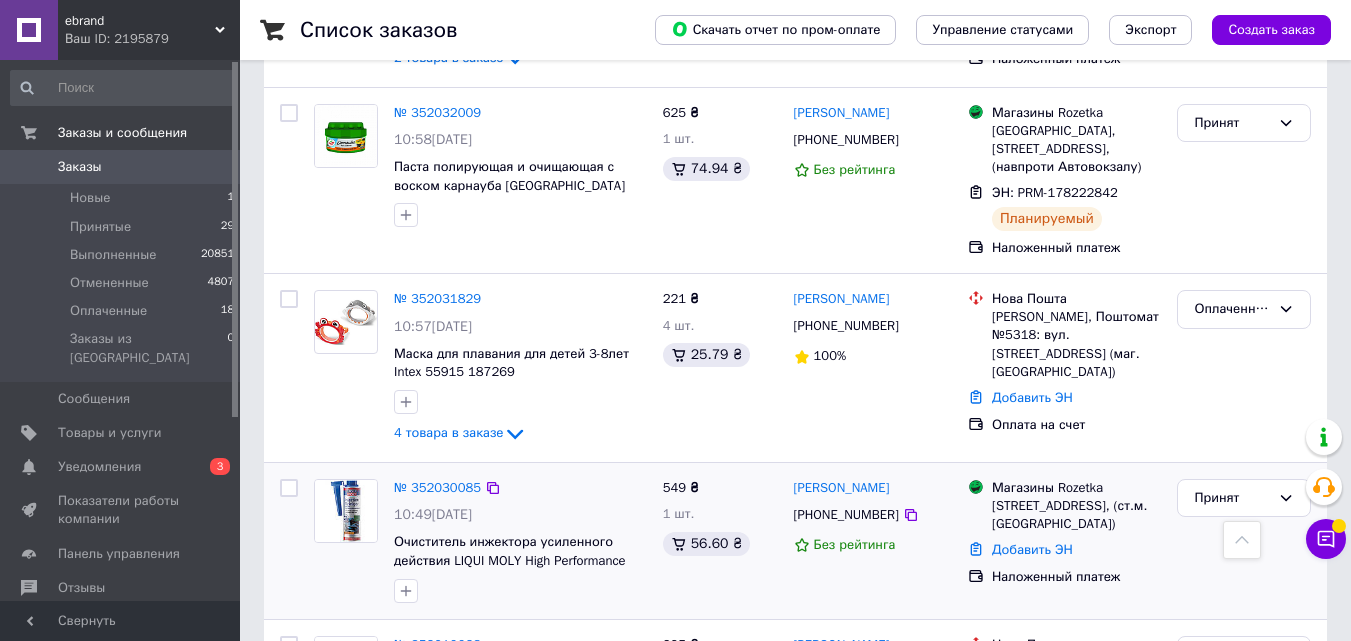 scroll, scrollTop: 1200, scrollLeft: 0, axis: vertical 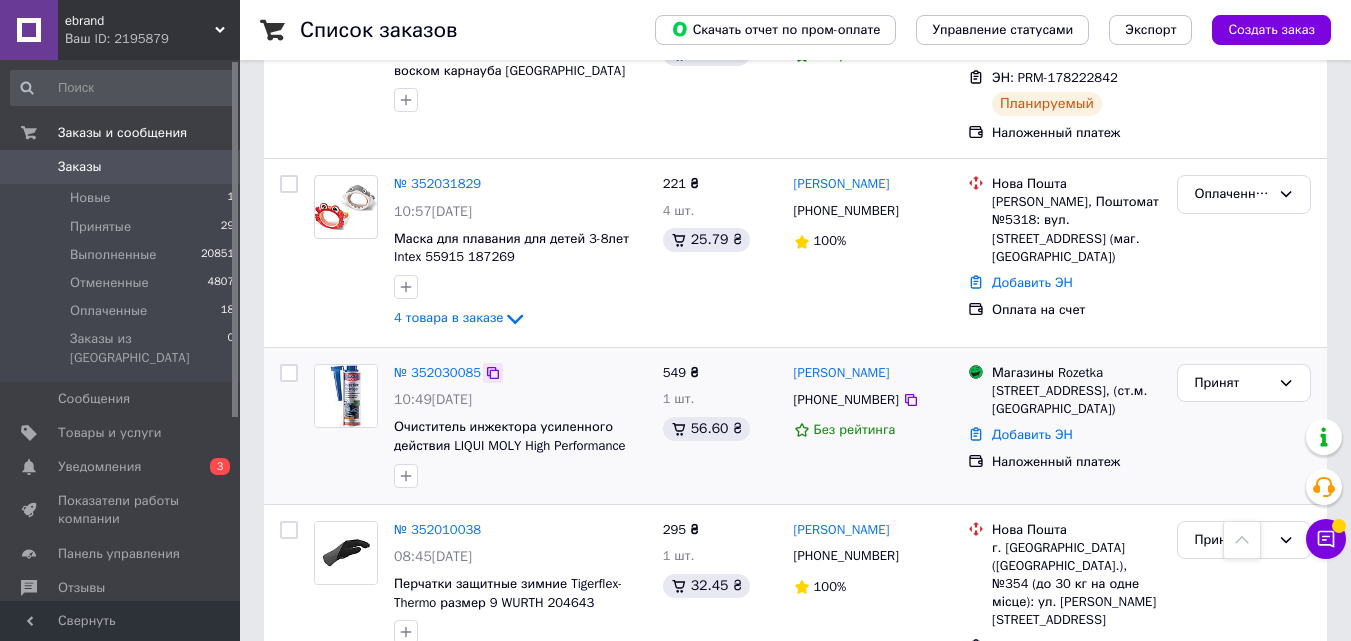 drag, startPoint x: 490, startPoint y: 349, endPoint x: 498, endPoint y: 341, distance: 11.313708 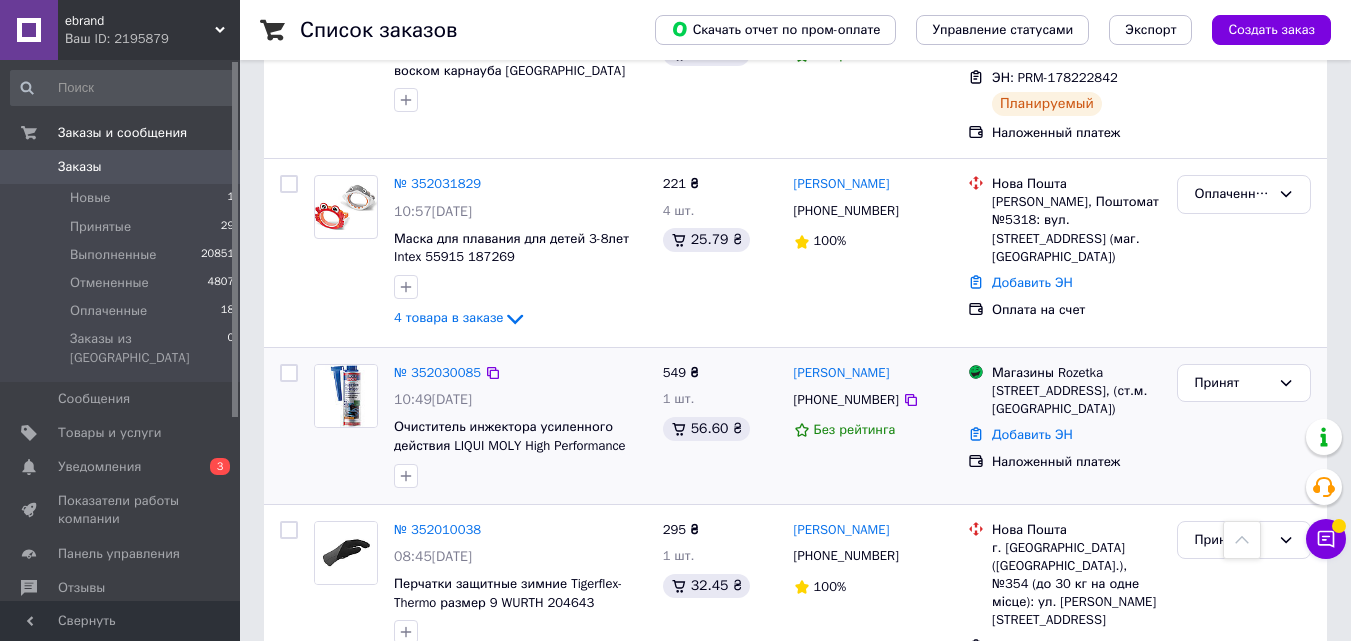 click 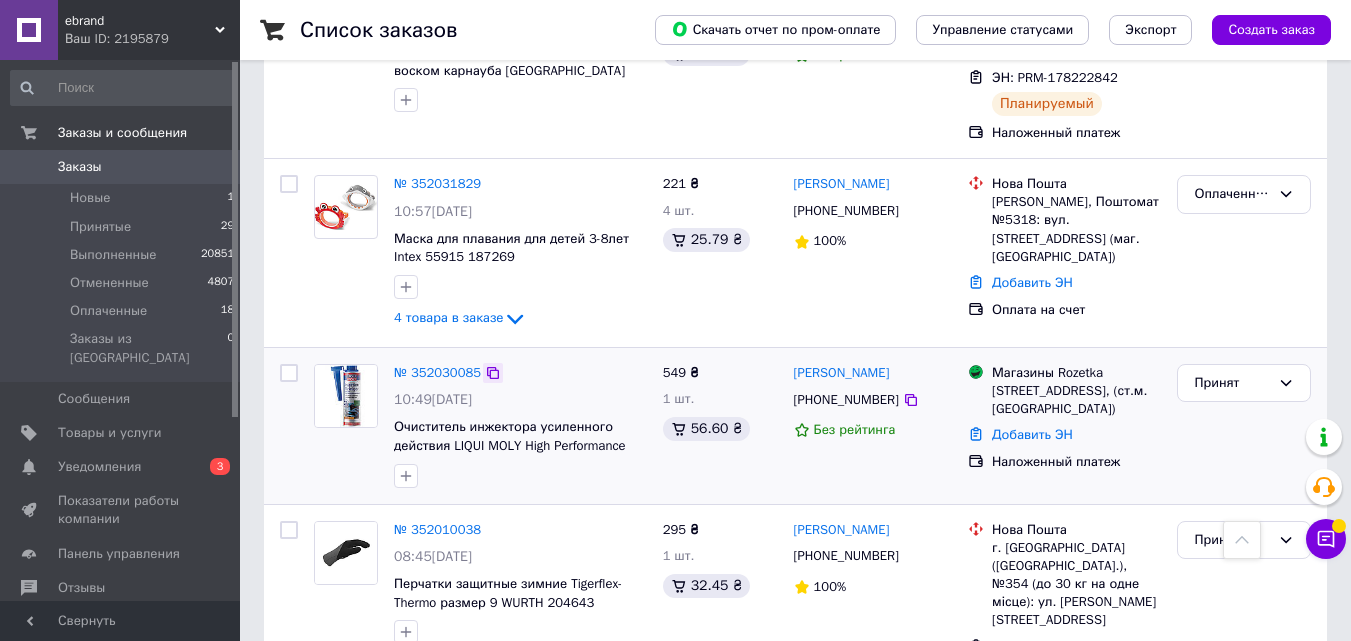 click 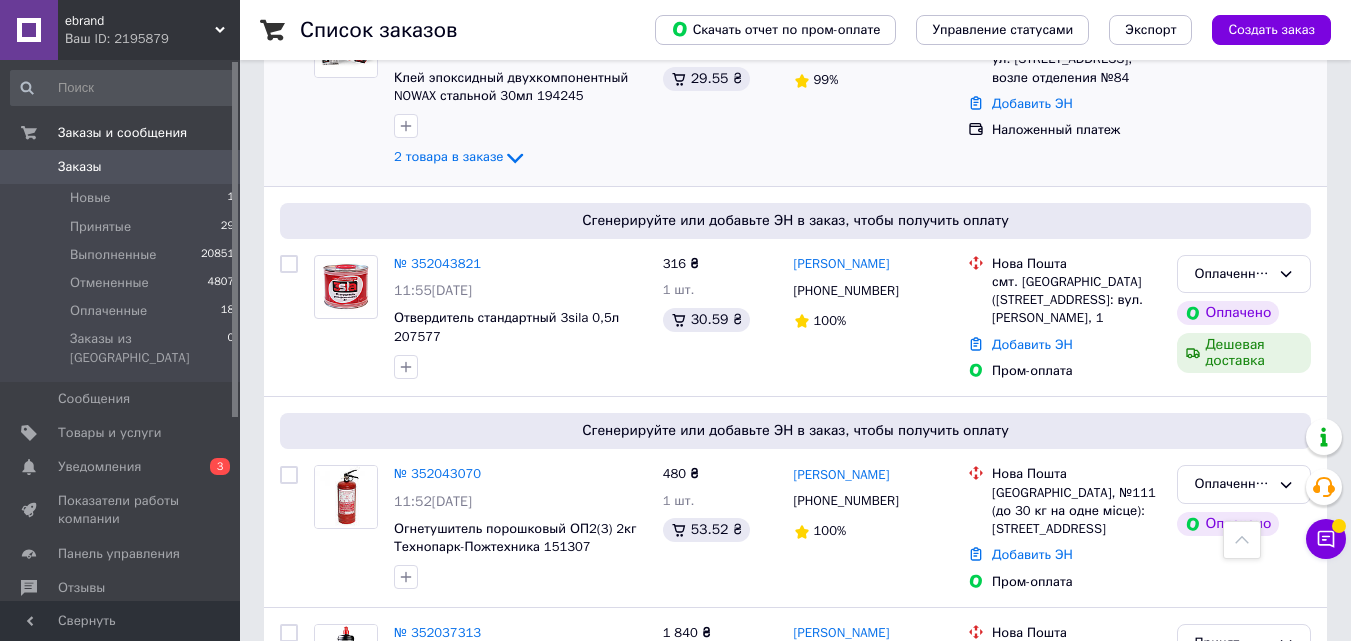 scroll, scrollTop: 200, scrollLeft: 0, axis: vertical 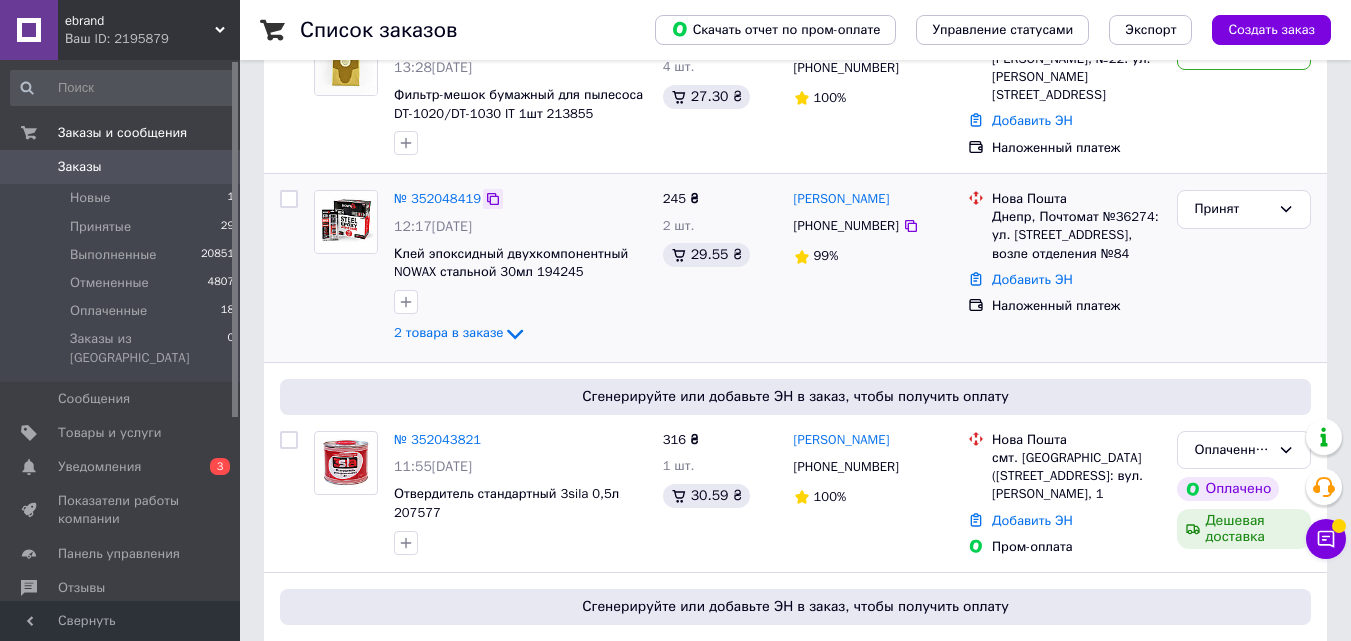 click 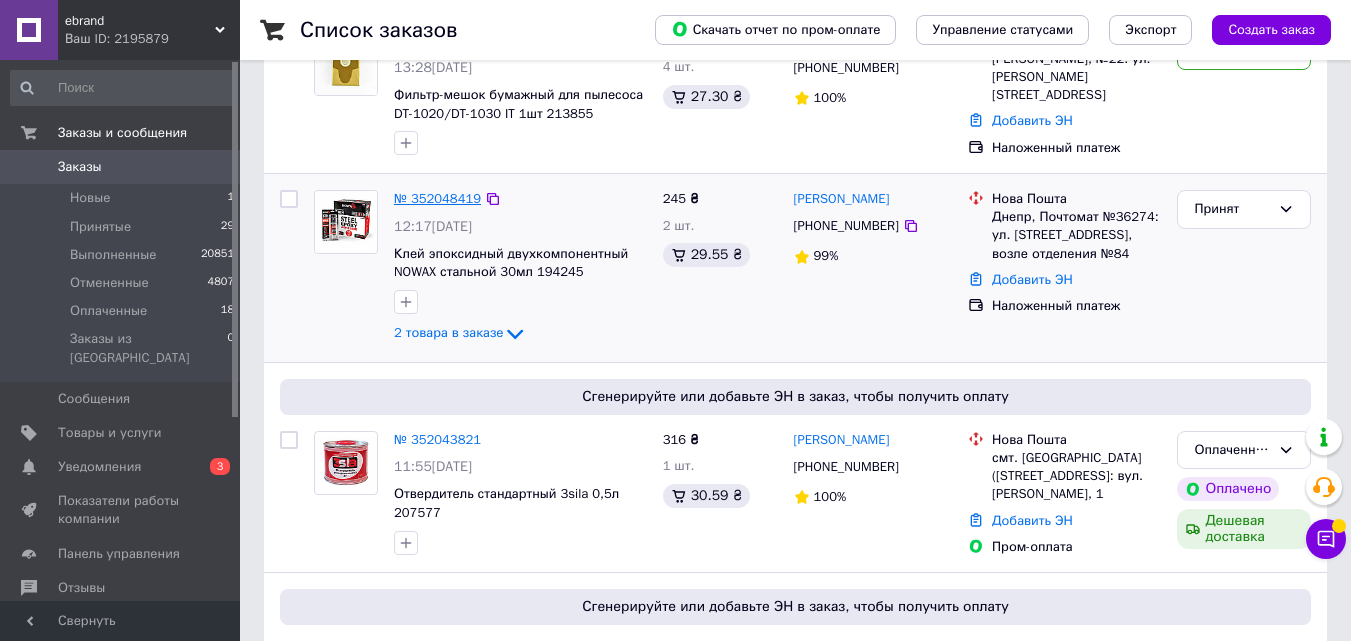 click on "№ 352048419" at bounding box center (437, 198) 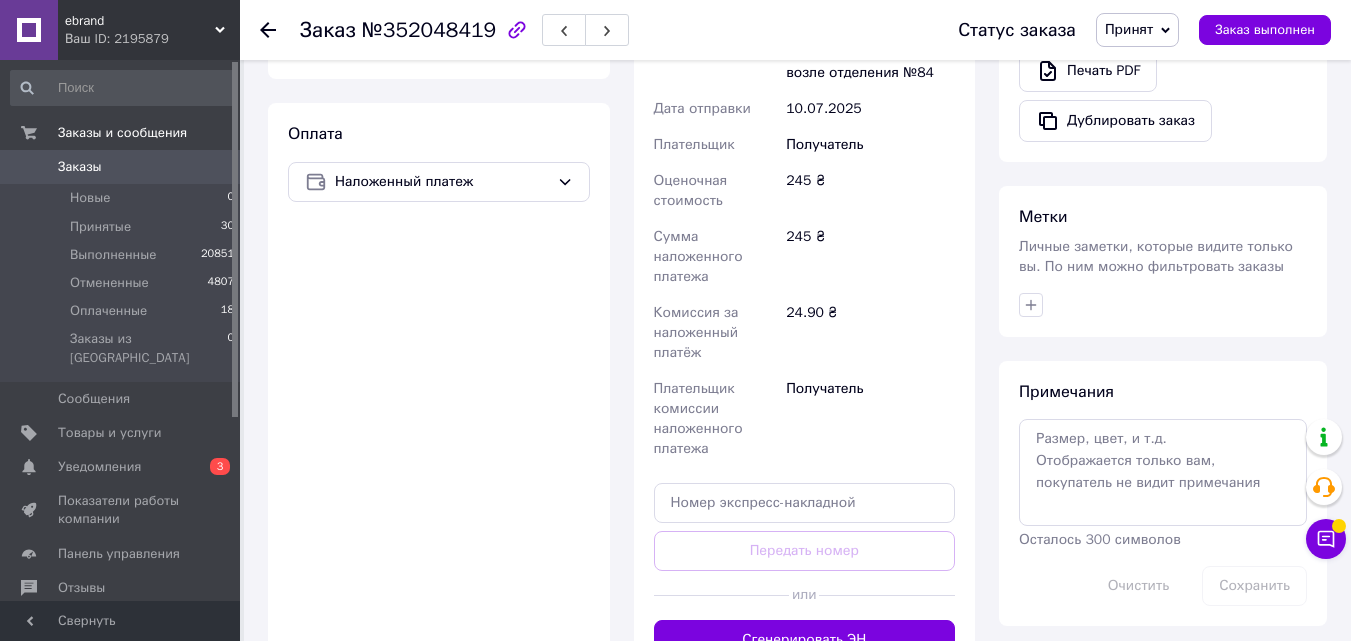 scroll, scrollTop: 900, scrollLeft: 0, axis: vertical 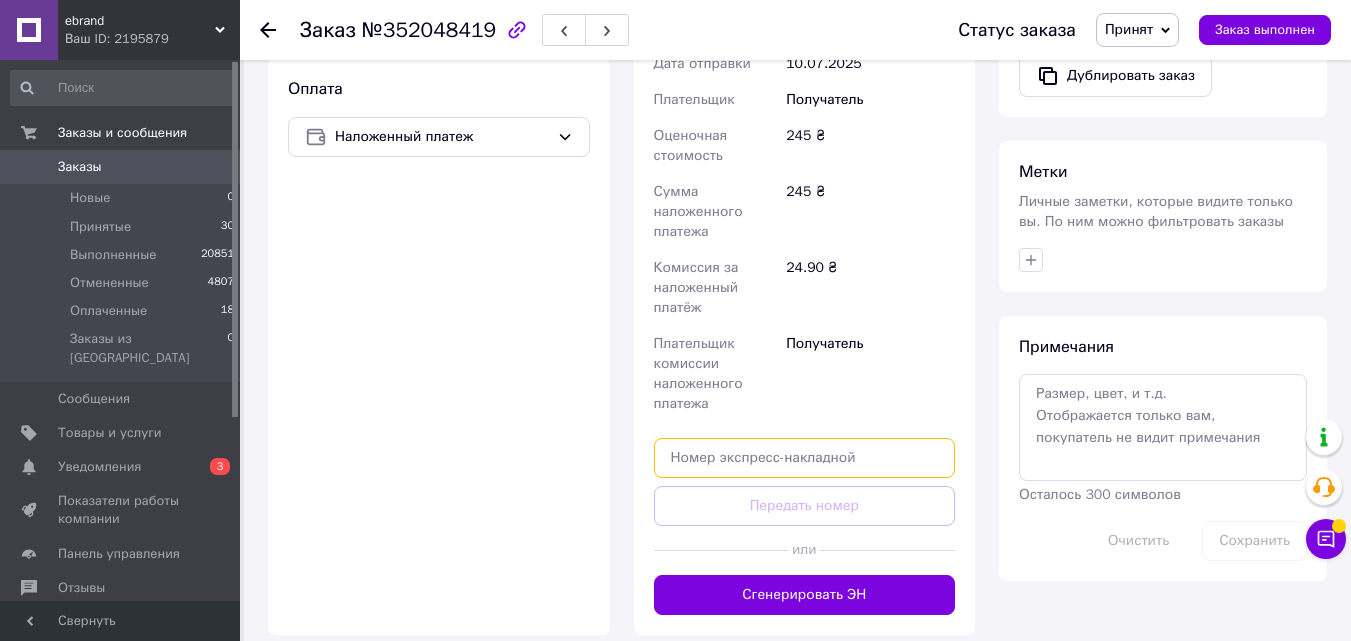 paste on "20451203046723" 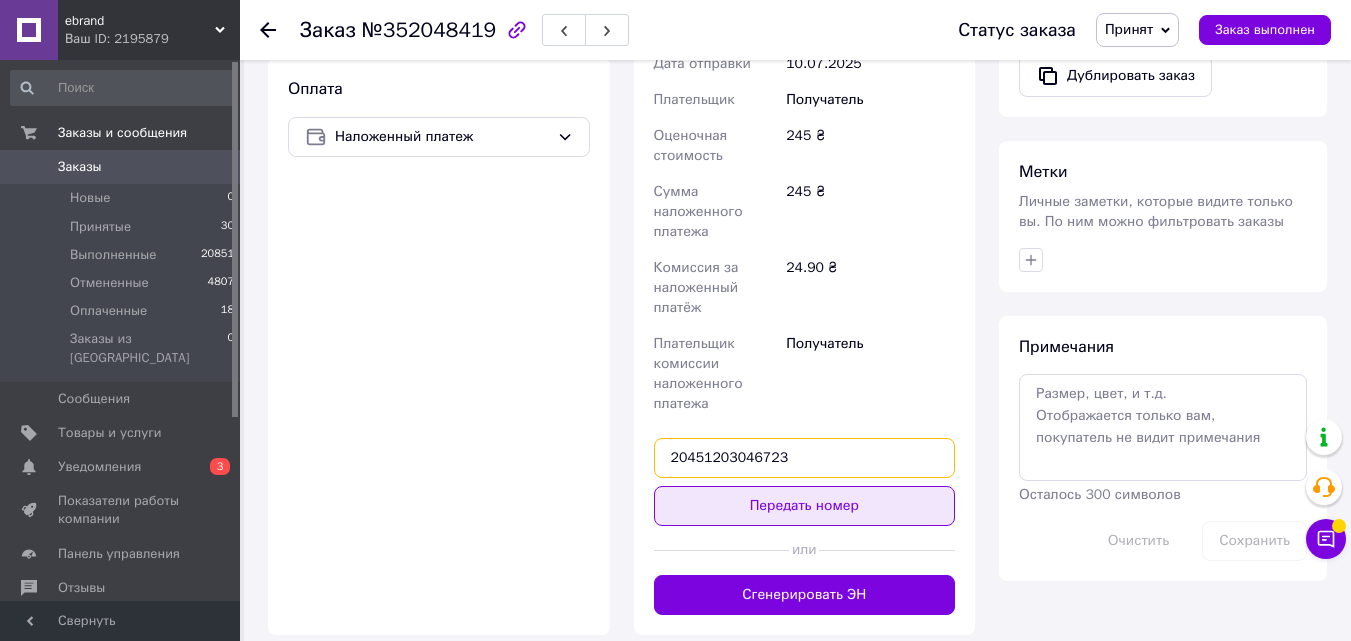 type on "20451203046723" 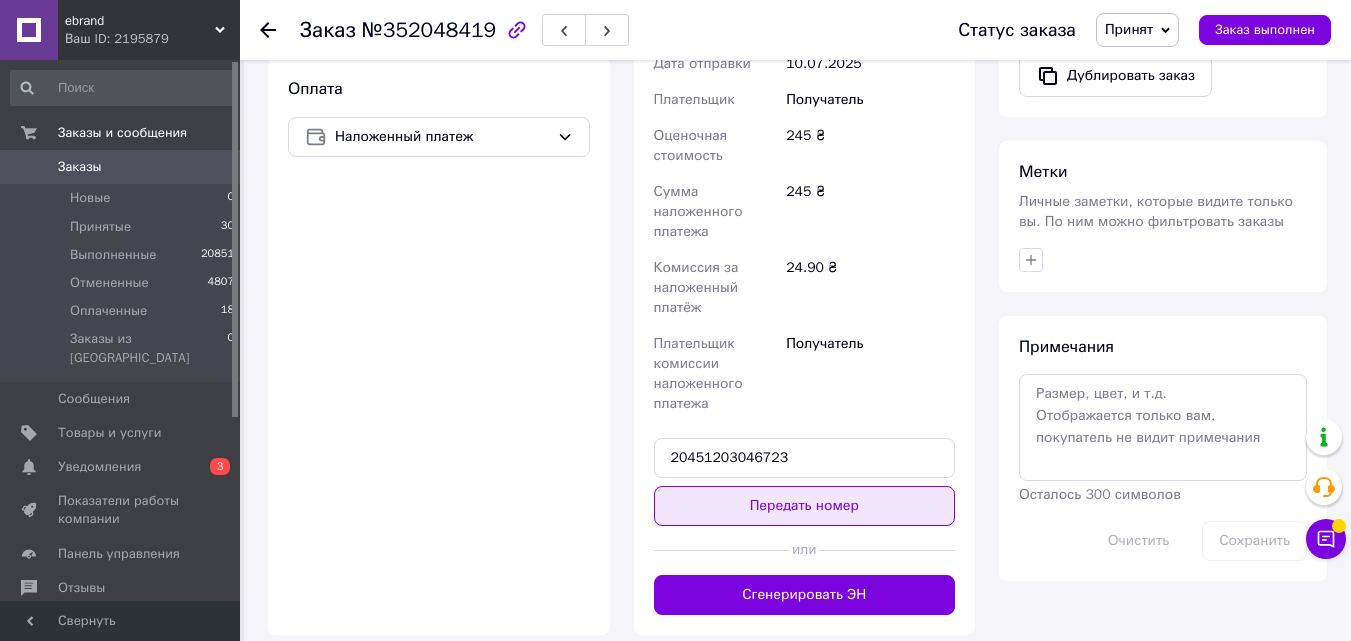 click on "Передать номер" at bounding box center (805, 506) 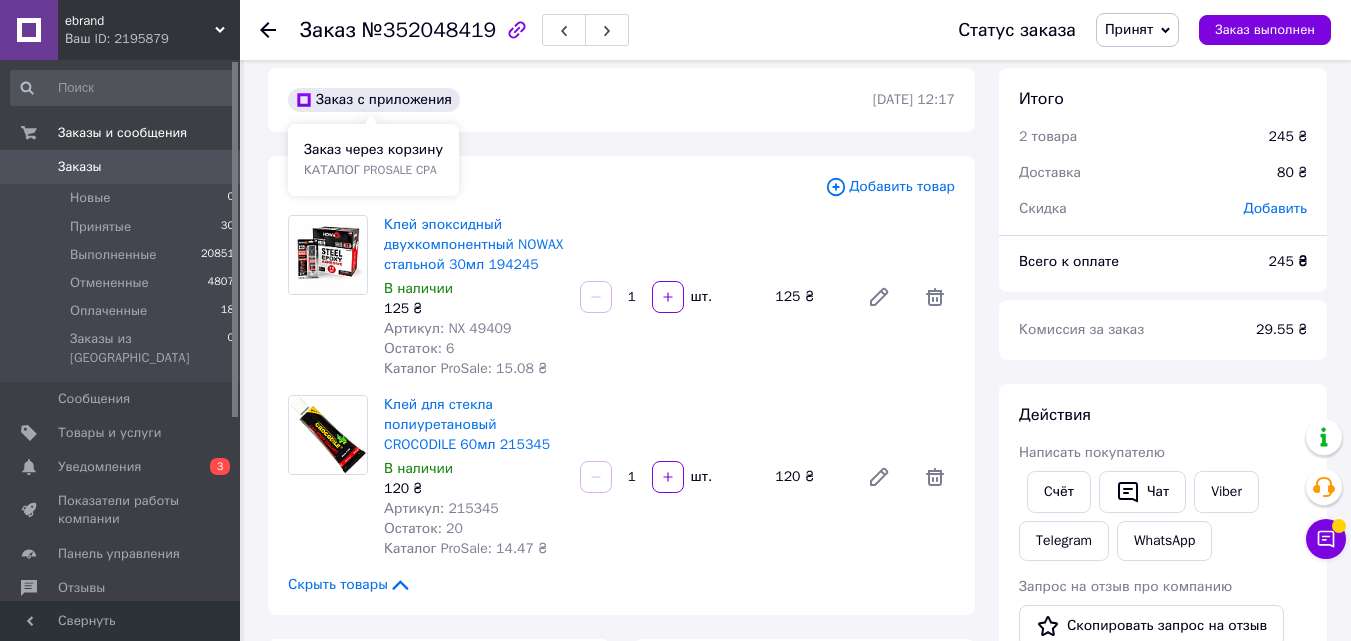 scroll, scrollTop: 0, scrollLeft: 0, axis: both 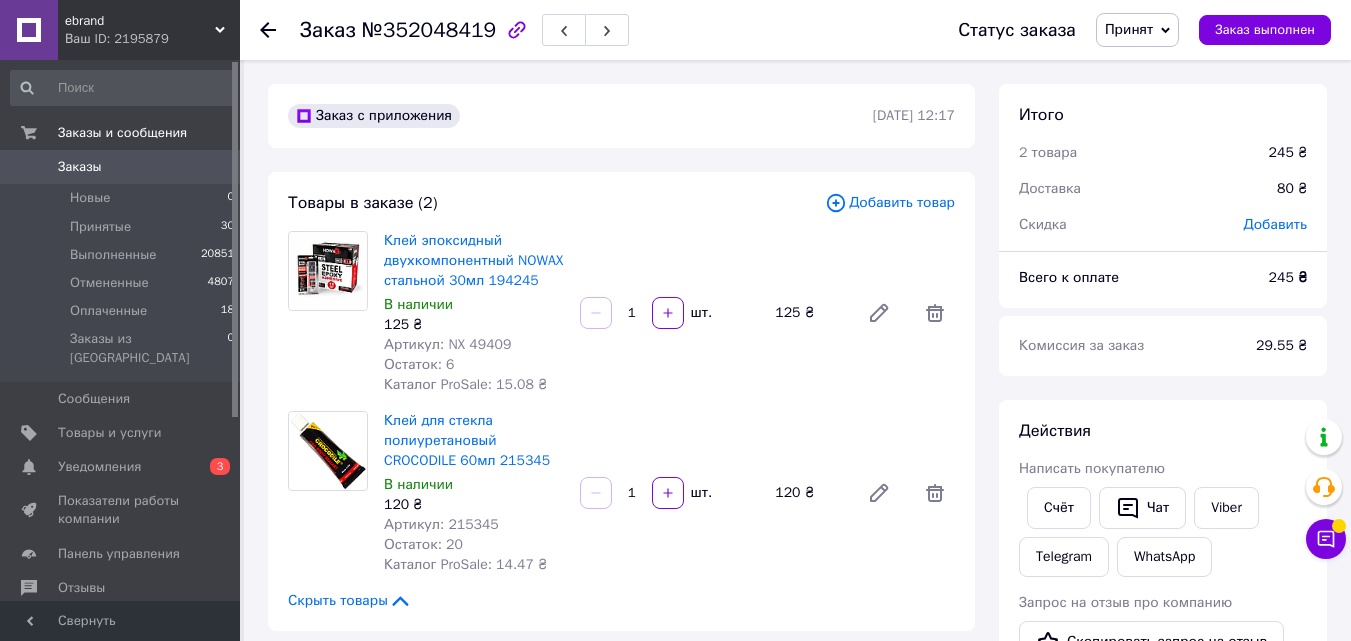 click 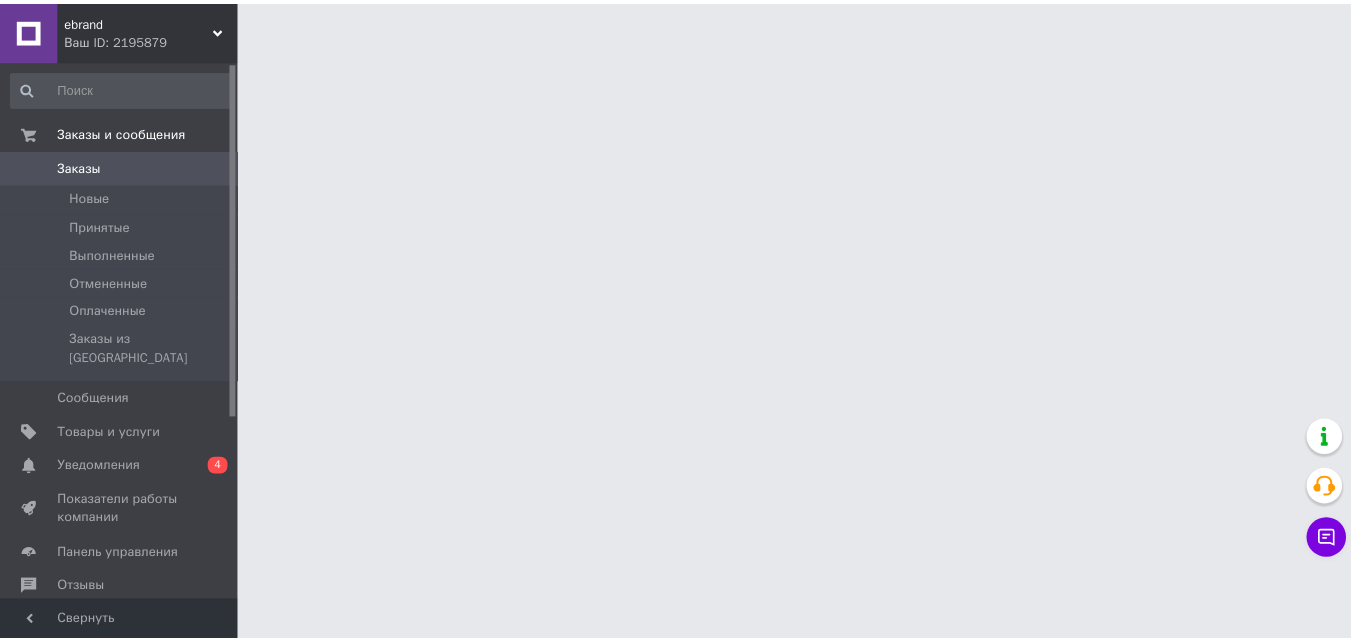 scroll, scrollTop: 0, scrollLeft: 0, axis: both 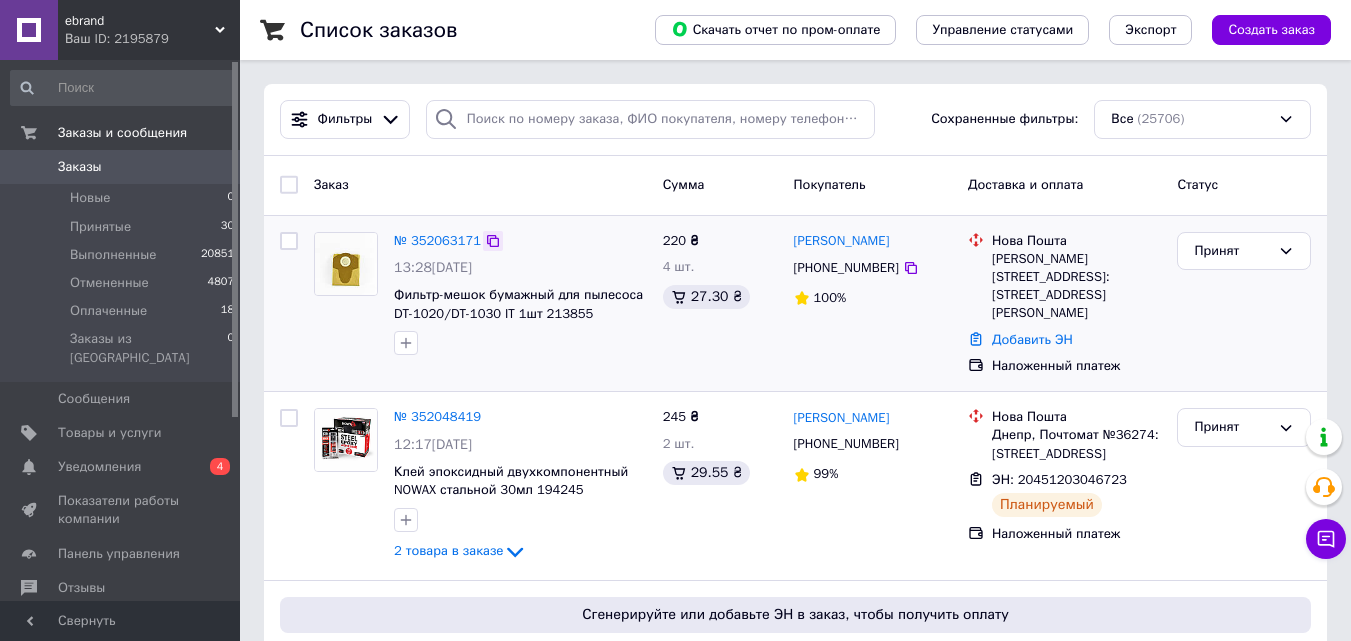 click 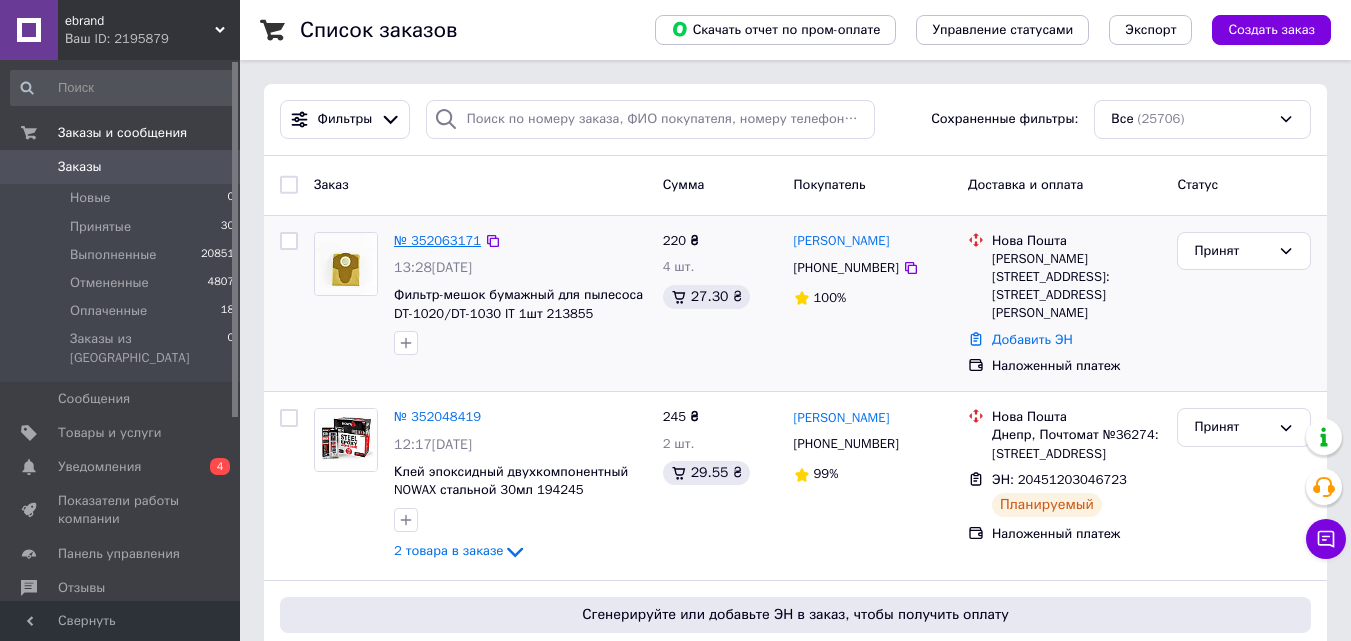 click on "№ 352063171" at bounding box center (437, 240) 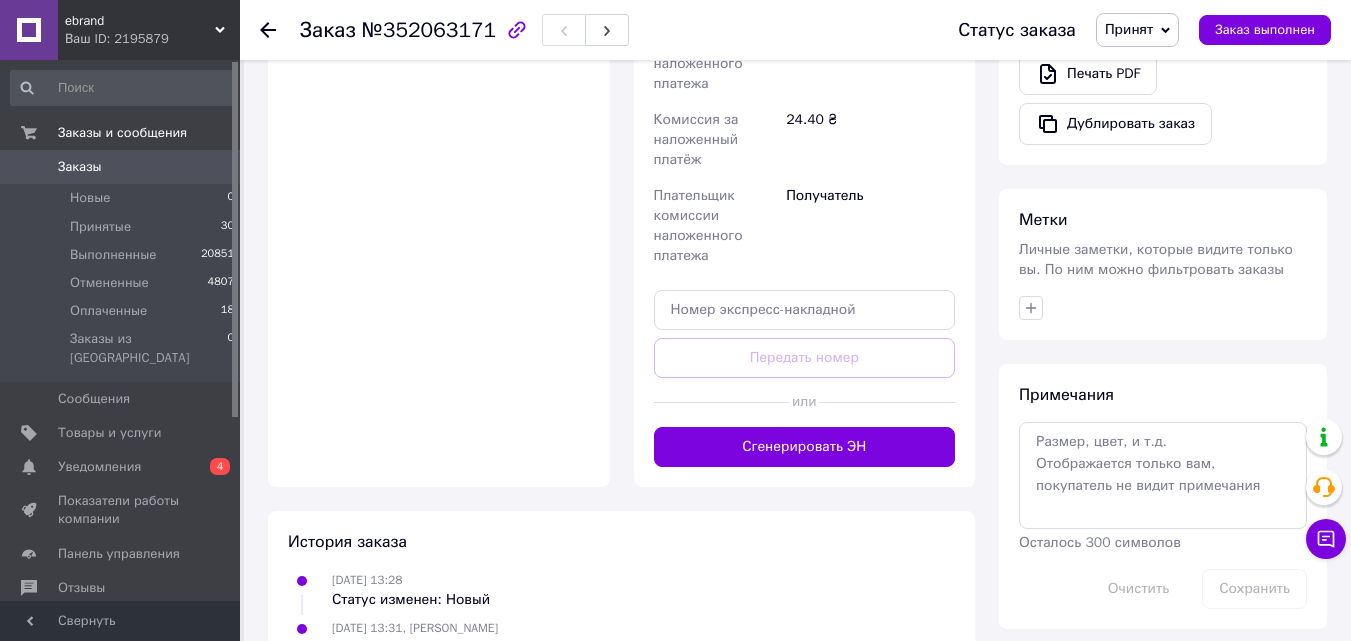scroll, scrollTop: 853, scrollLeft: 0, axis: vertical 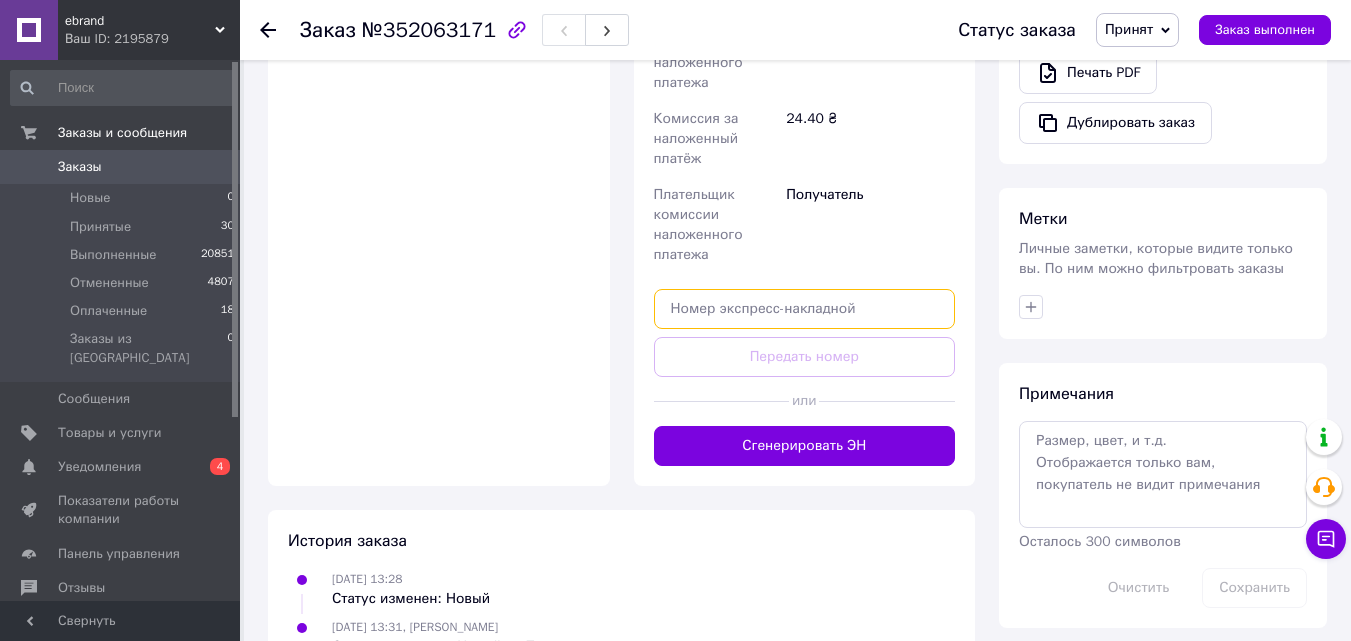 paste on "20451203097020" 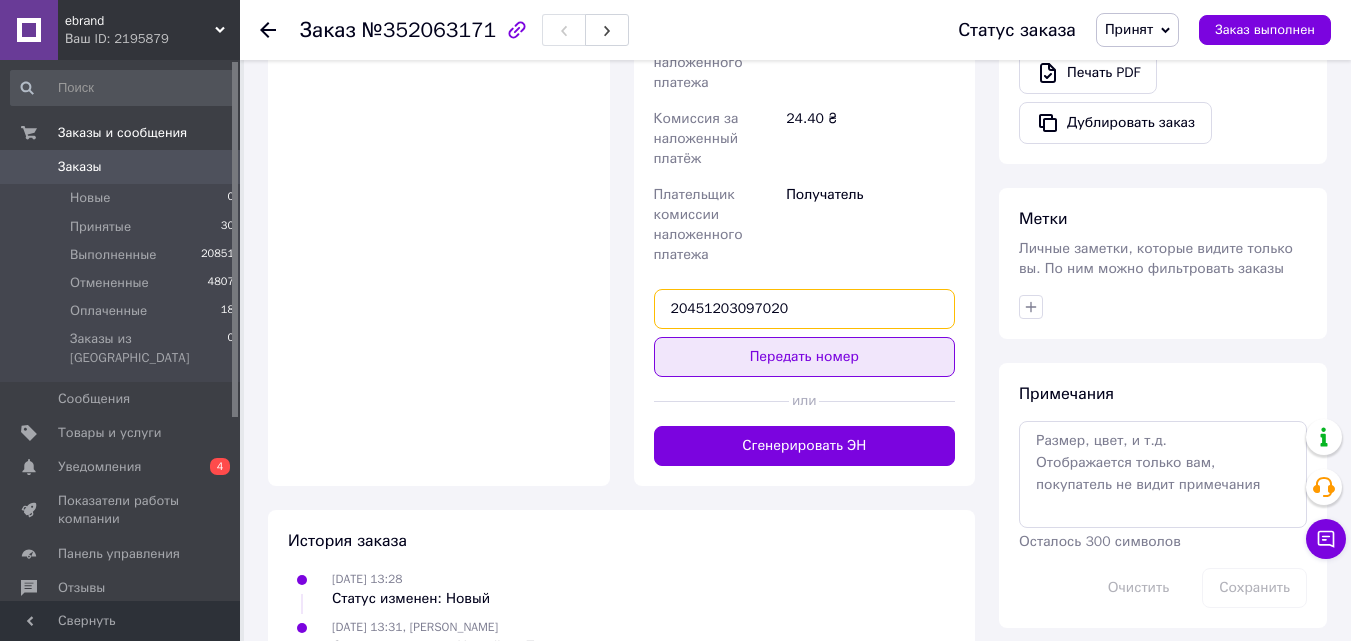 type on "20451203097020" 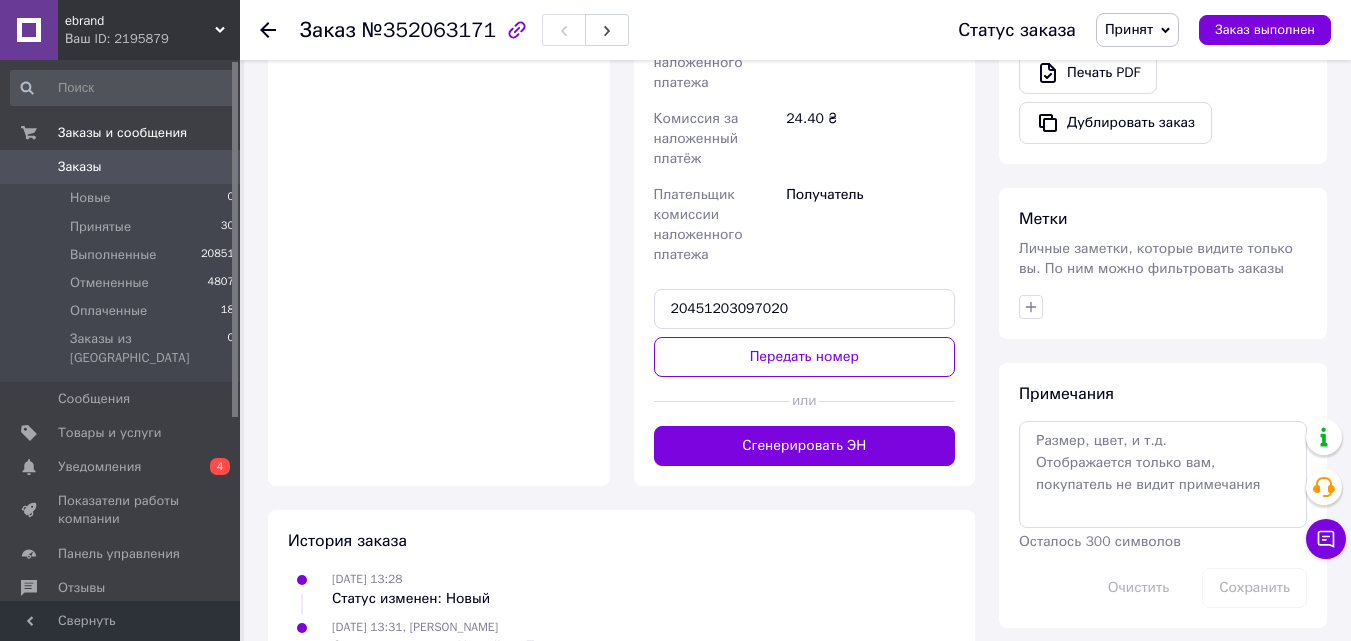 click on "Передать номер" at bounding box center (805, 357) 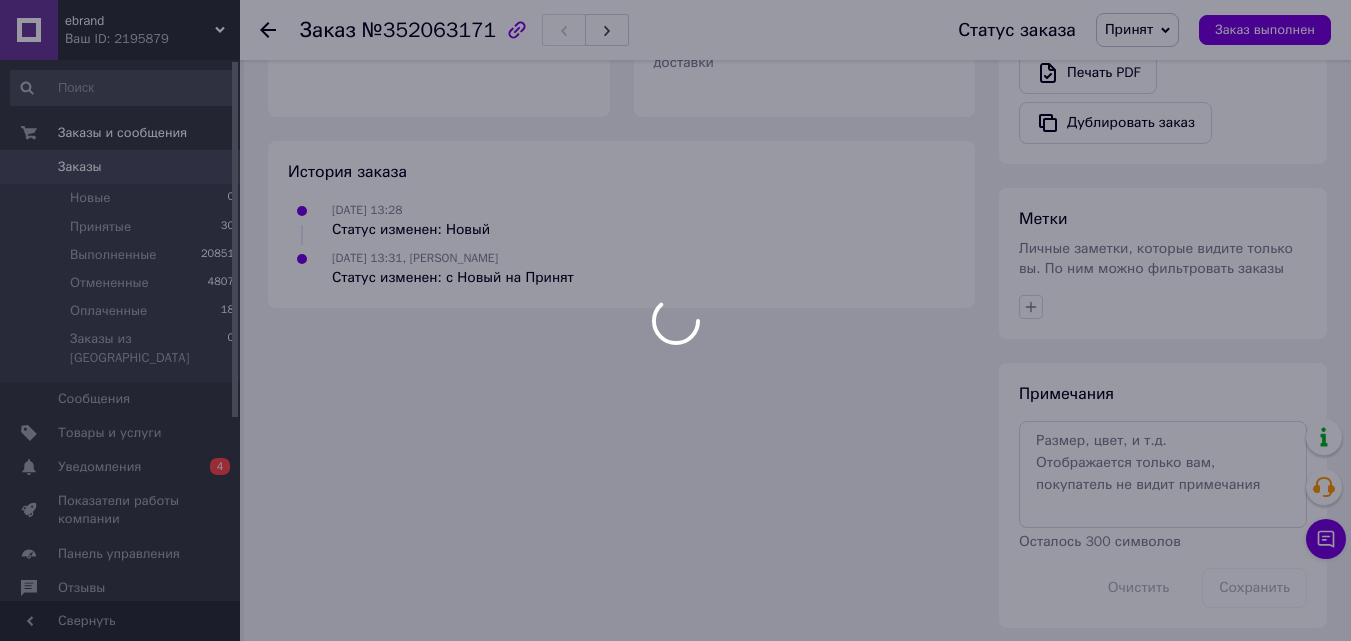 scroll, scrollTop: 844, scrollLeft: 0, axis: vertical 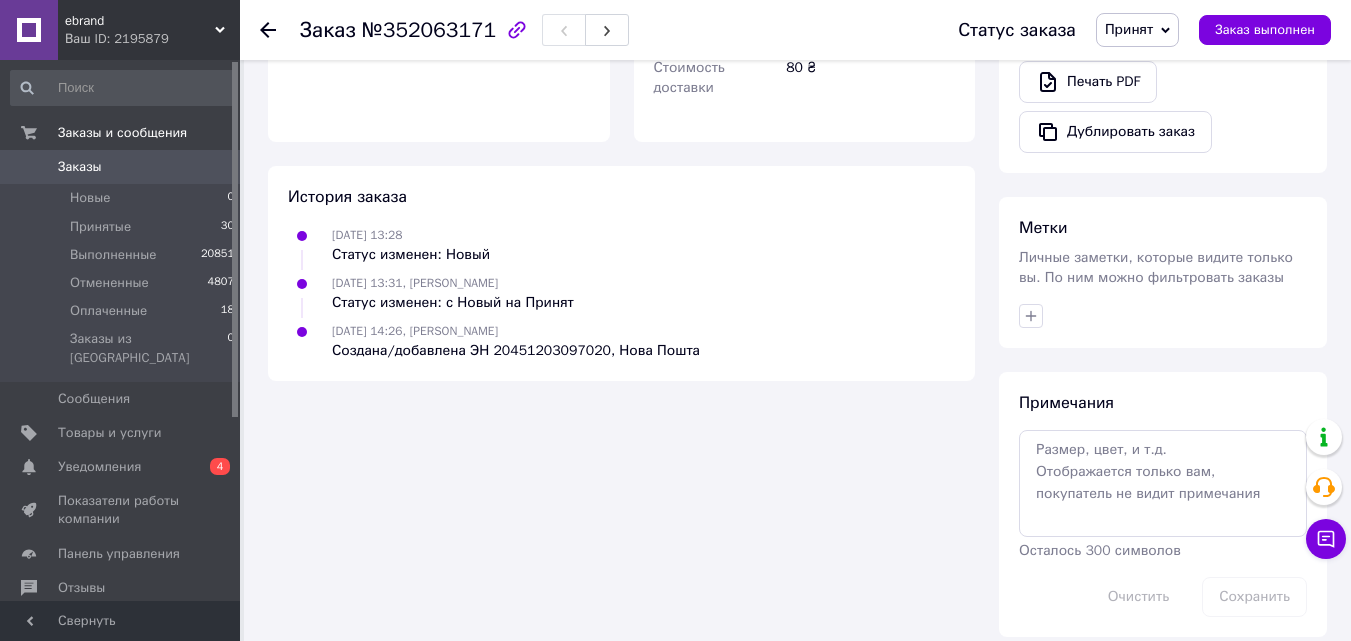 click 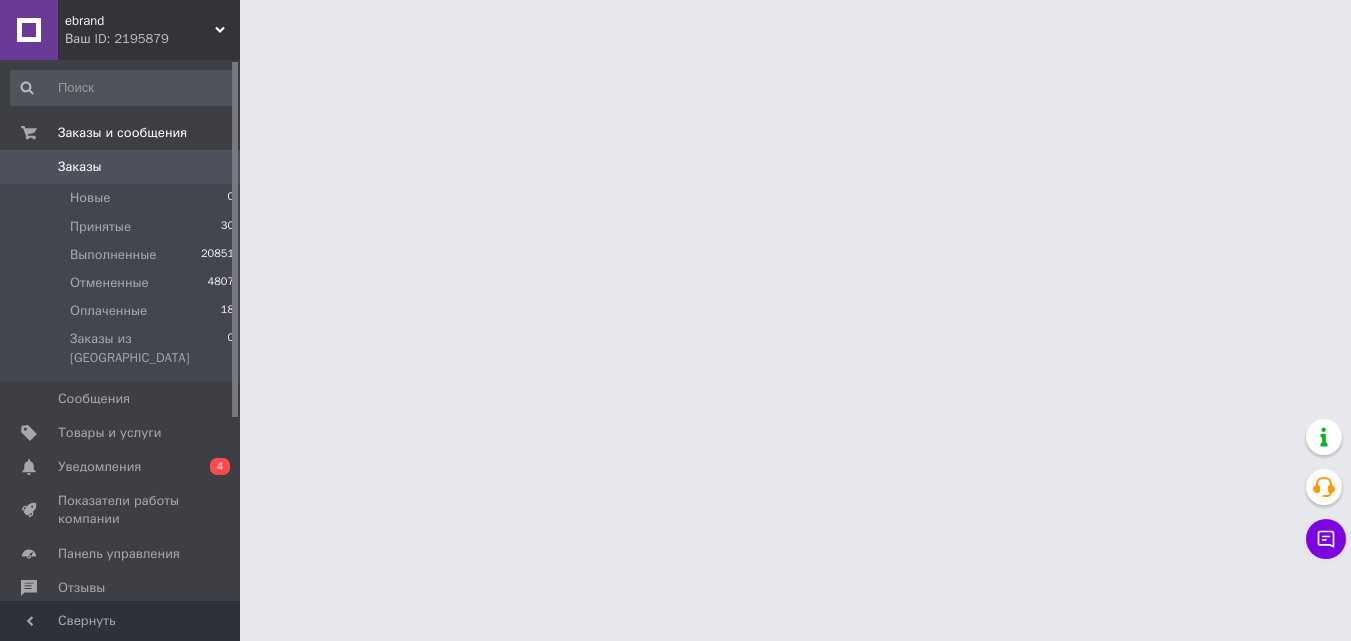 scroll, scrollTop: 0, scrollLeft: 0, axis: both 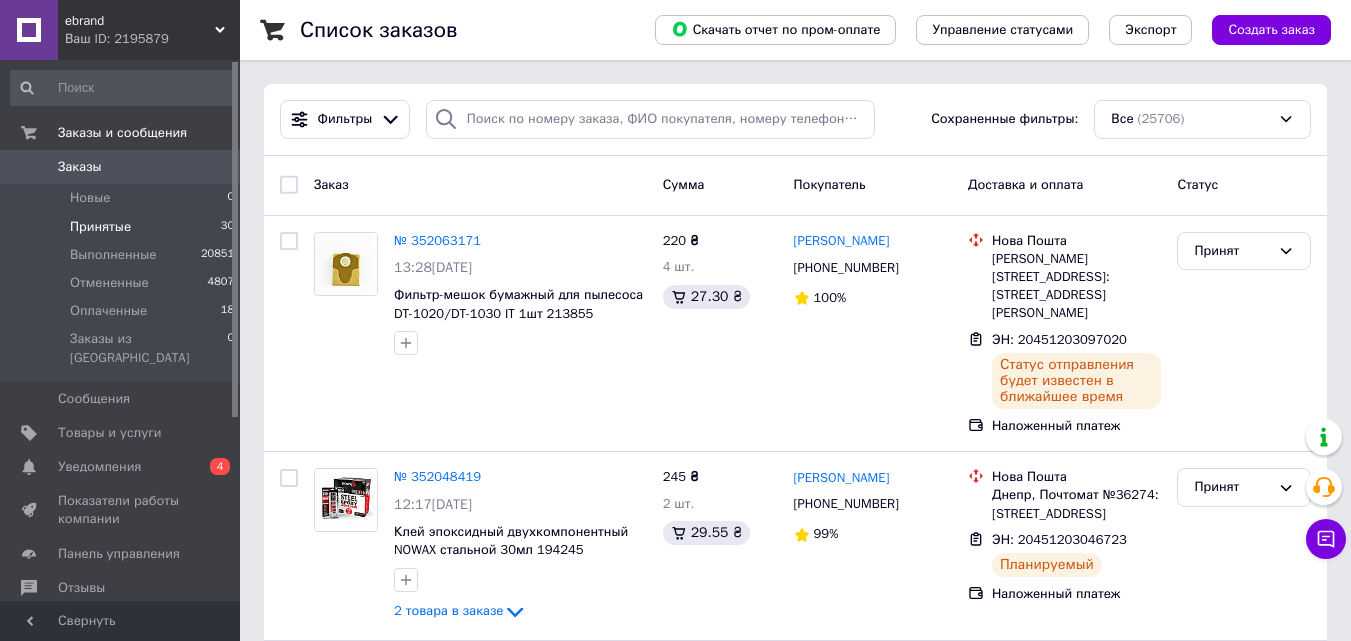 click on "Принятые" at bounding box center [100, 227] 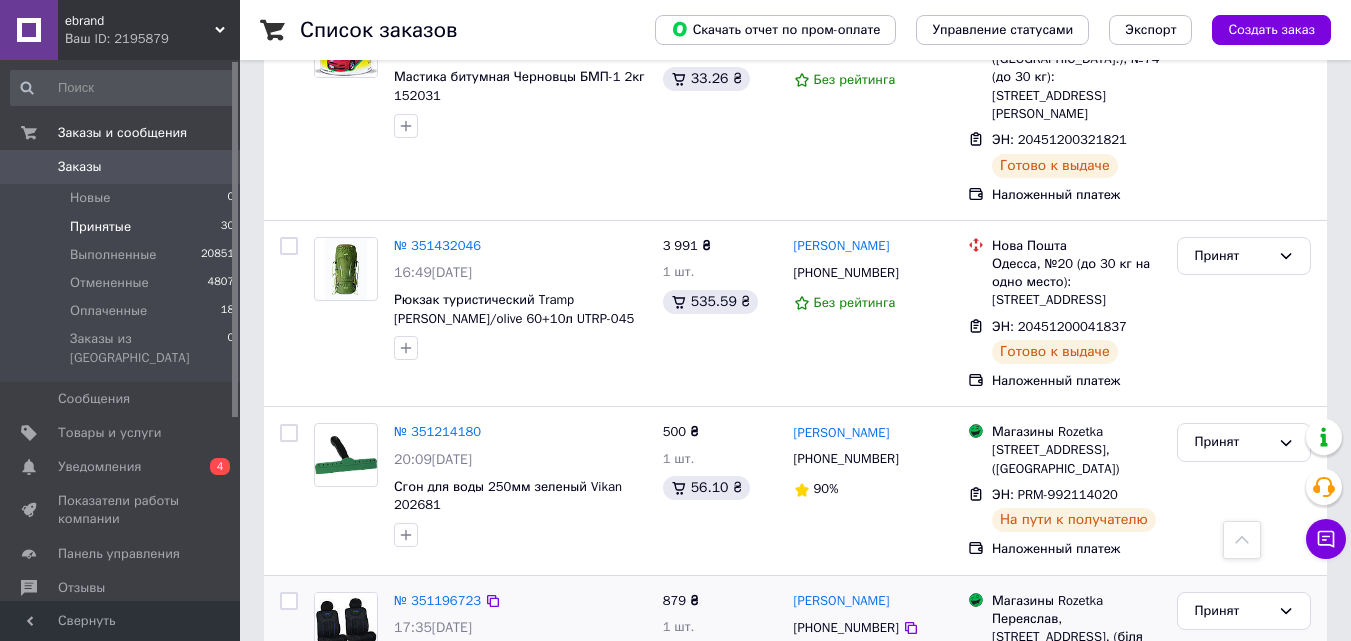 scroll, scrollTop: 5404, scrollLeft: 0, axis: vertical 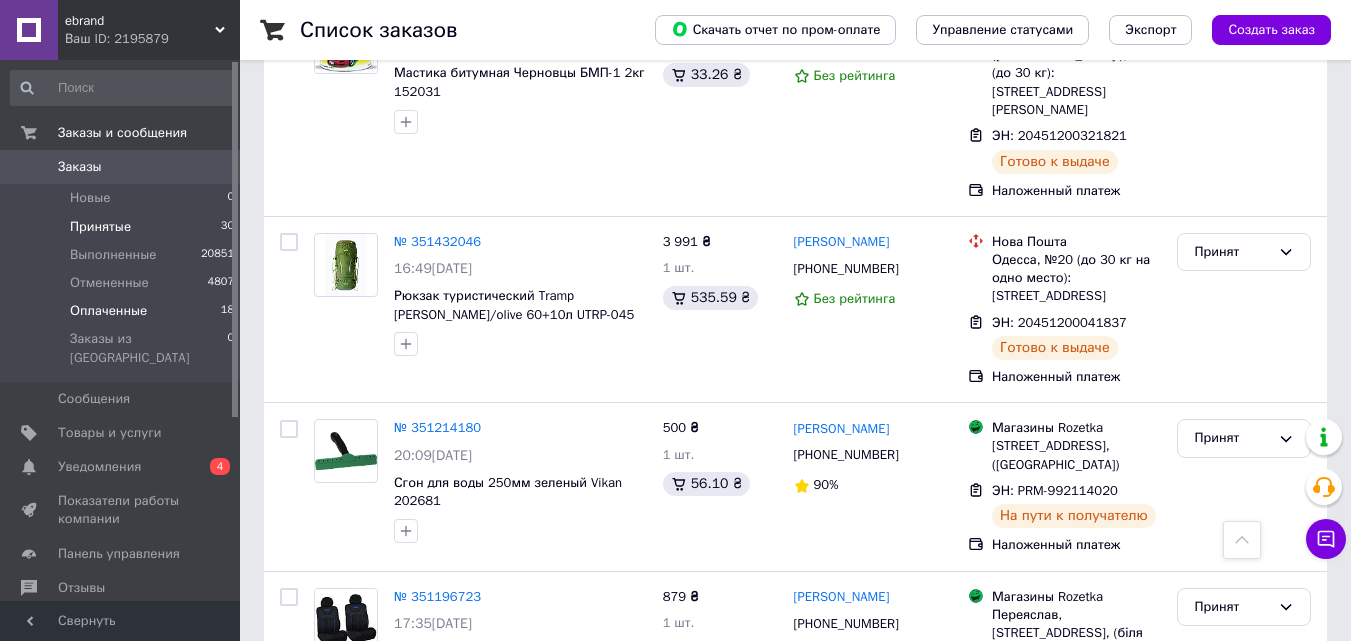click on "Оплаченные" at bounding box center [108, 311] 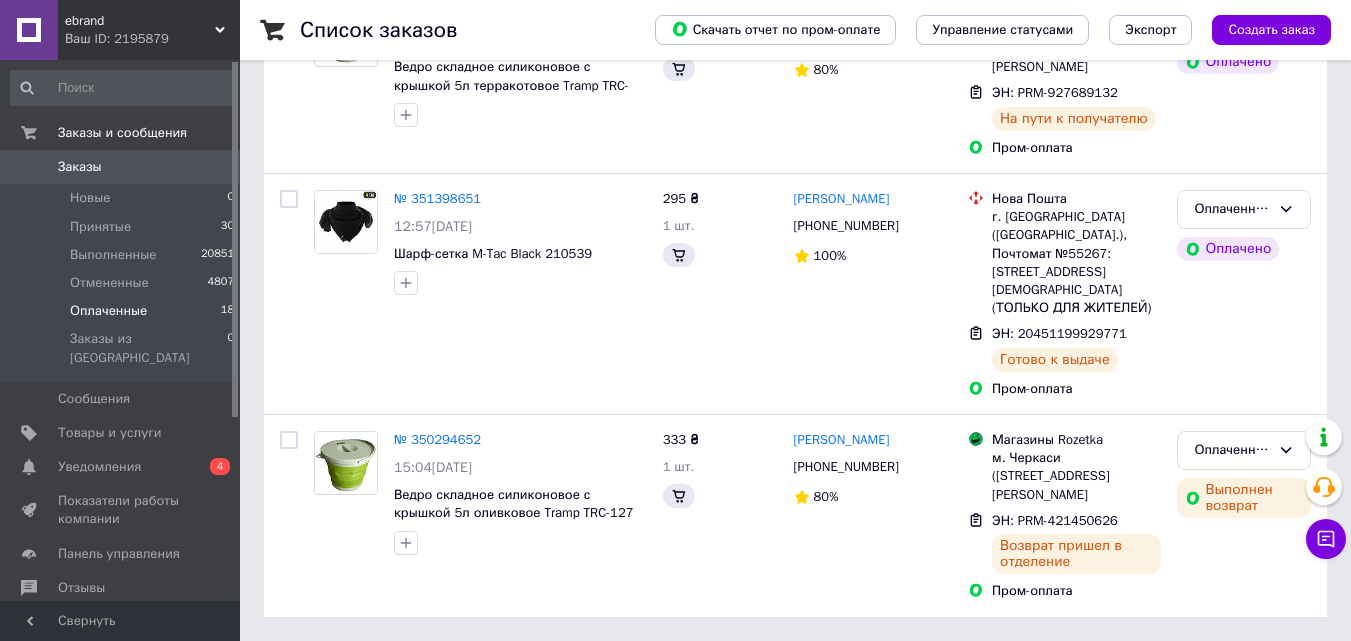 scroll, scrollTop: 0, scrollLeft: 0, axis: both 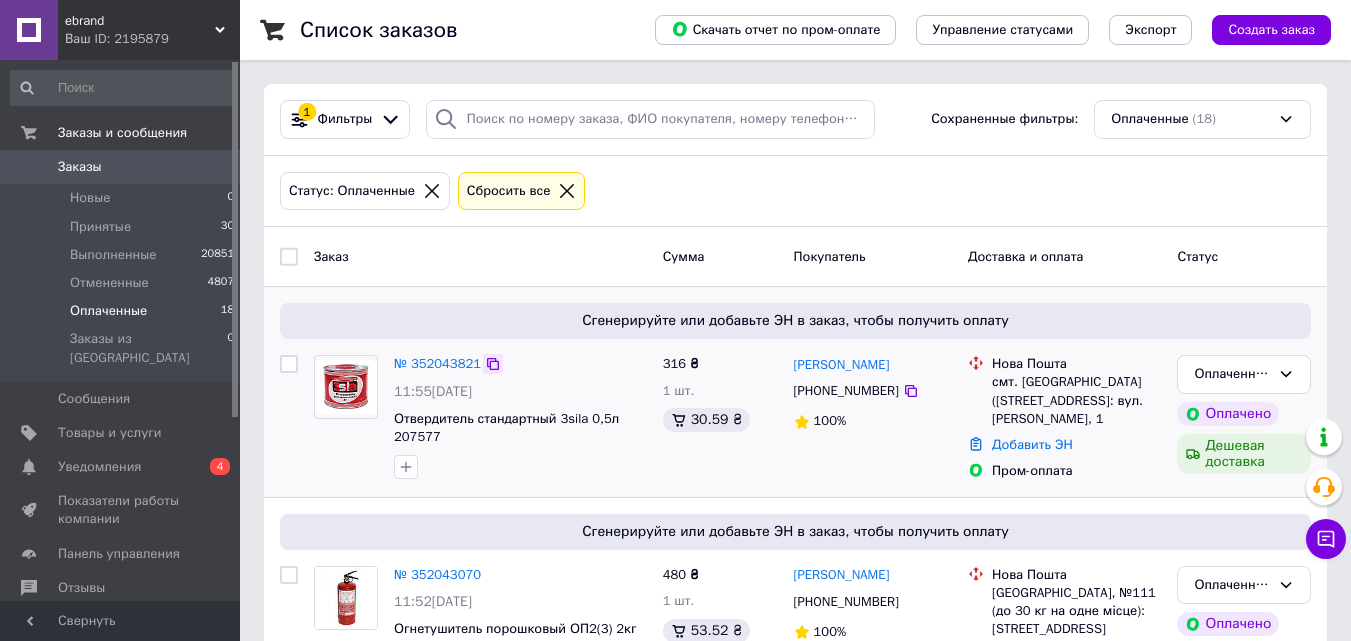 click 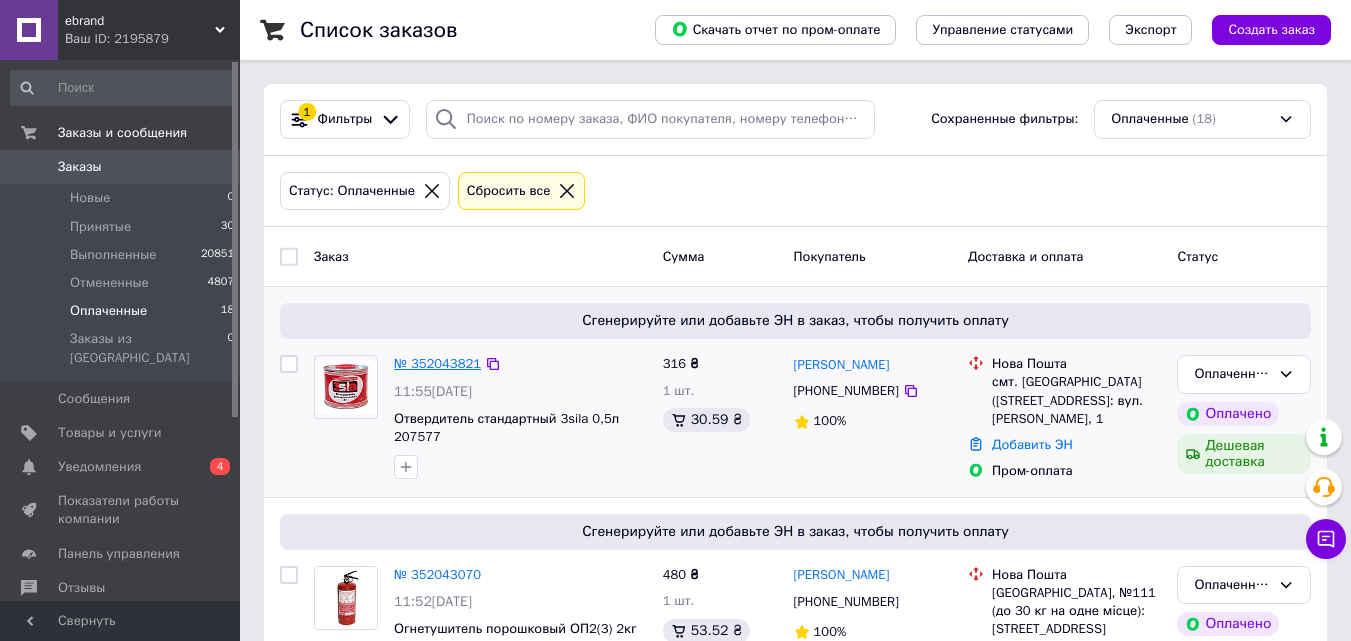 click on "№ 352043821" at bounding box center (437, 363) 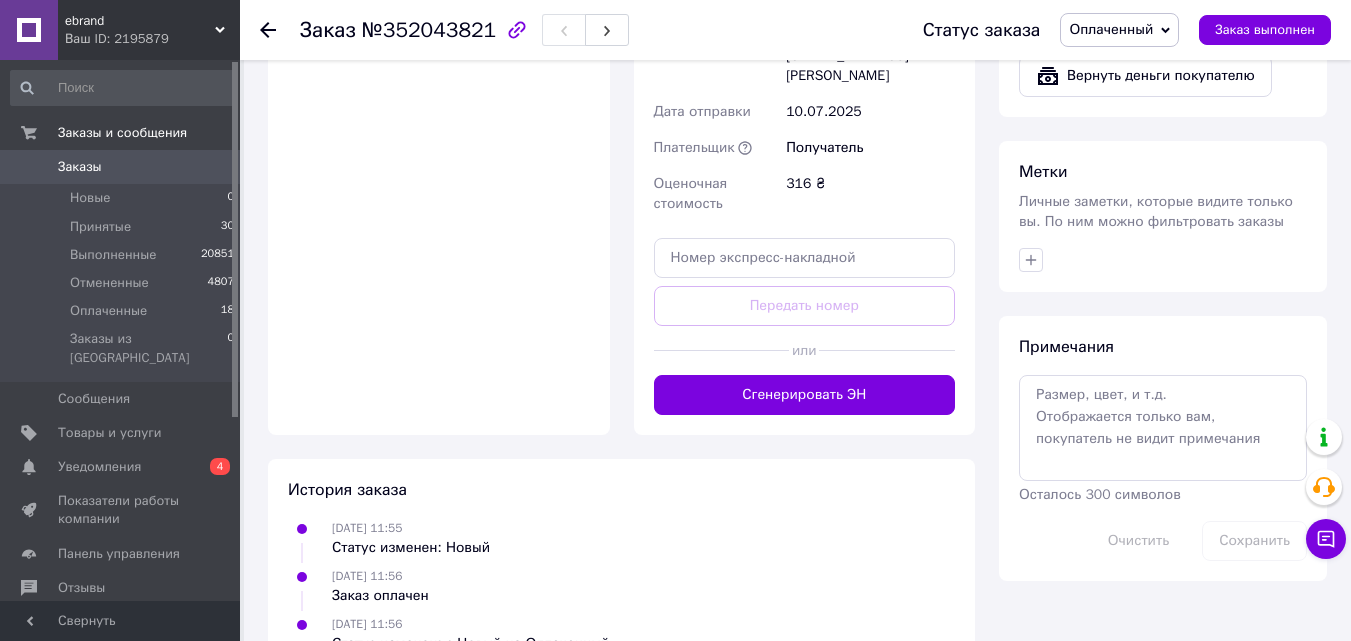 scroll, scrollTop: 1496, scrollLeft: 0, axis: vertical 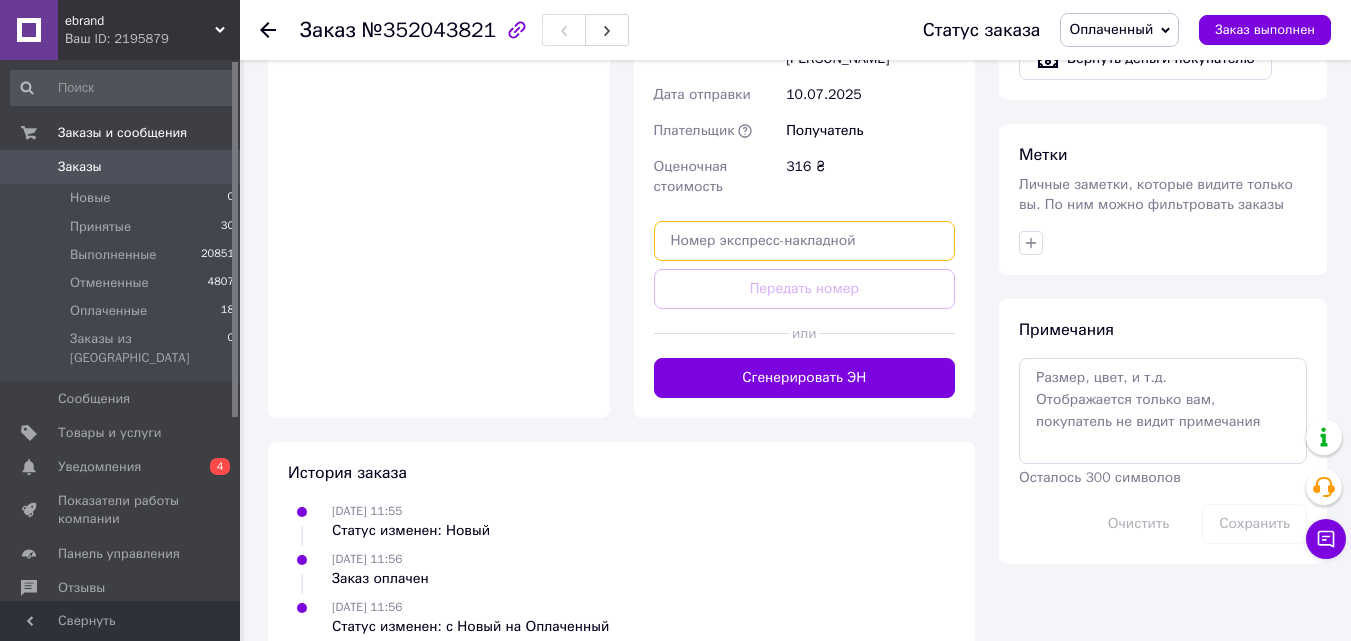 paste on "20451202975972" 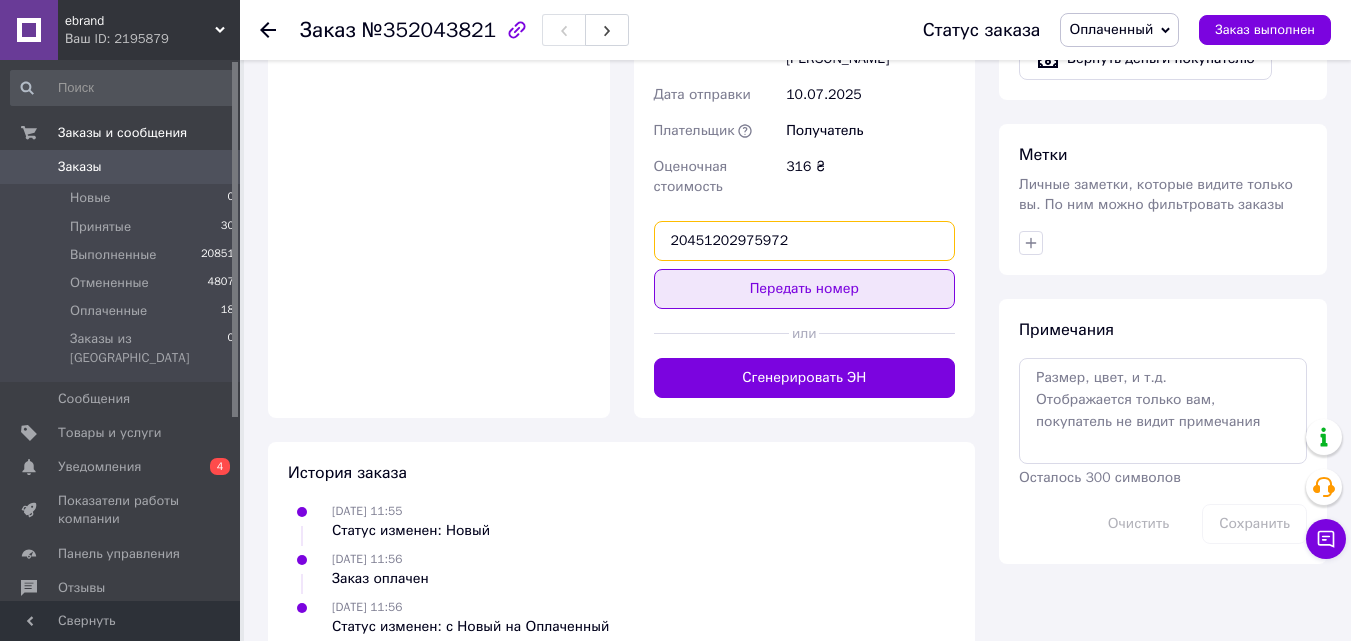 type on "20451202975972" 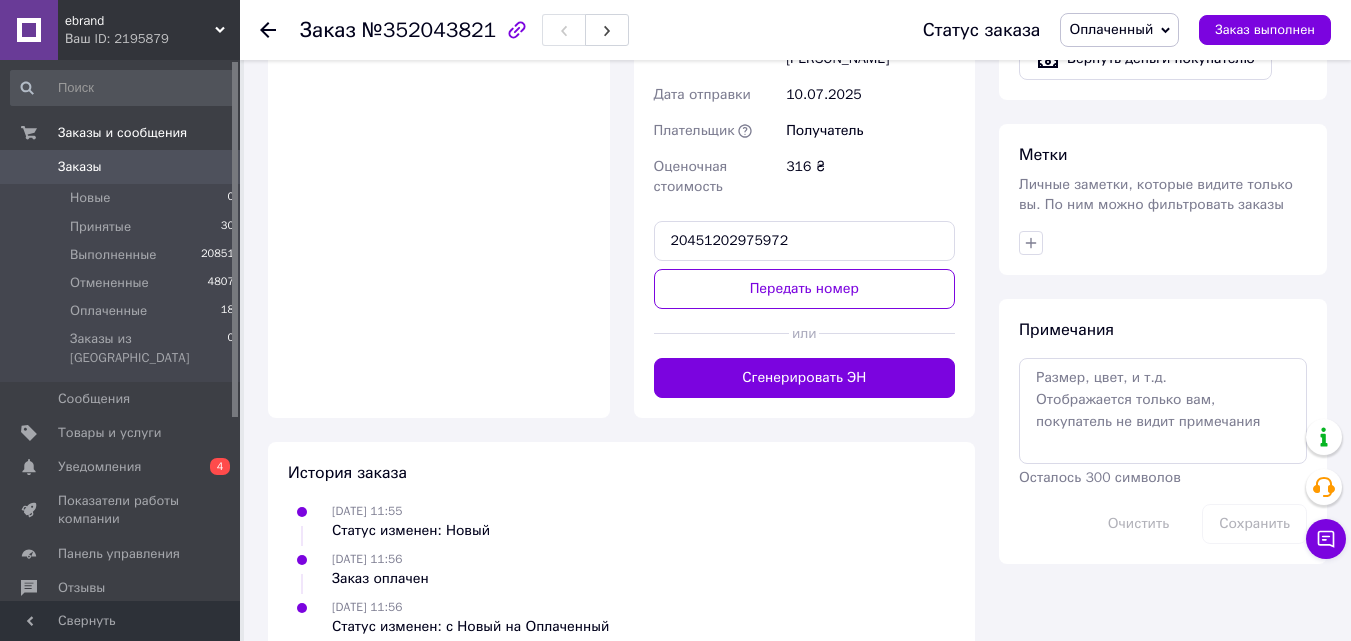 drag, startPoint x: 822, startPoint y: 257, endPoint x: 726, endPoint y: 290, distance: 101.51354 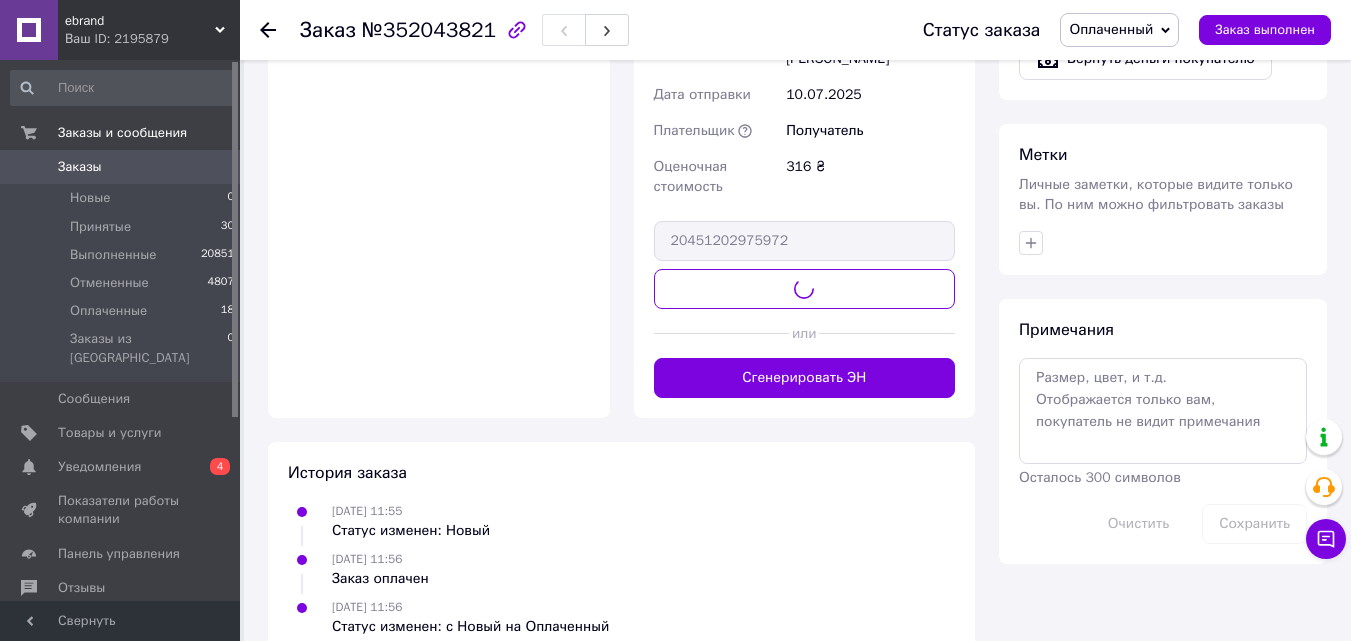 scroll, scrollTop: 1423, scrollLeft: 0, axis: vertical 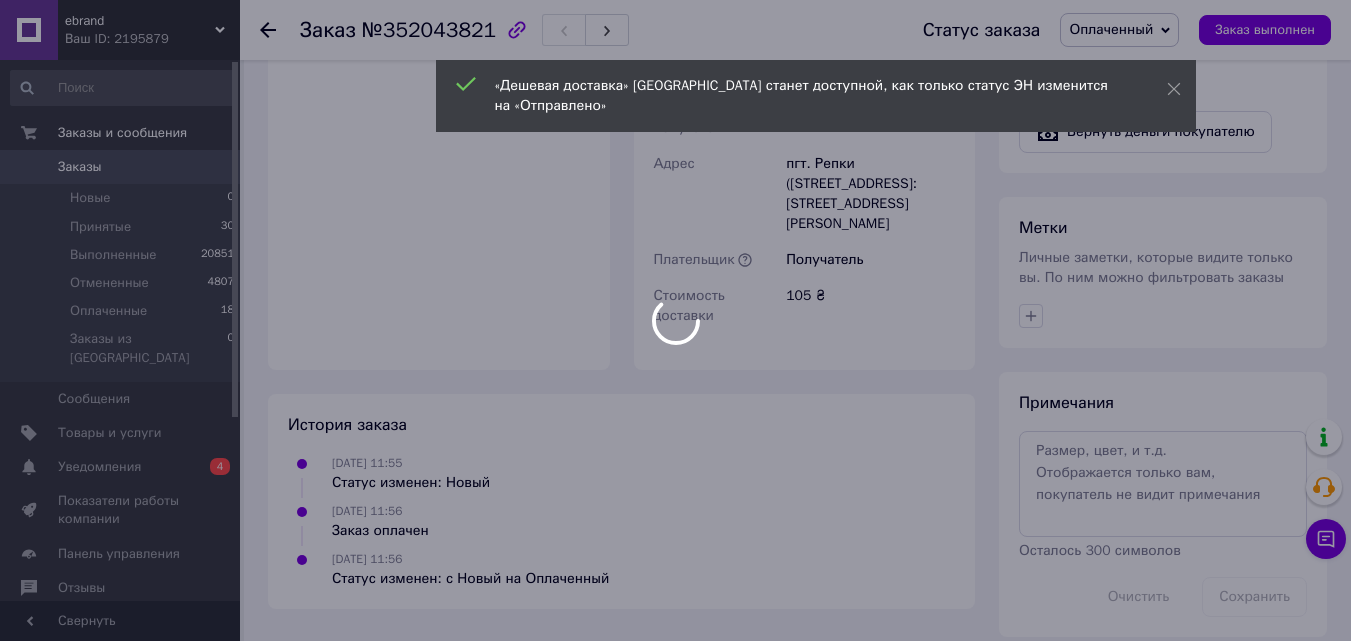 drag, startPoint x: 272, startPoint y: 26, endPoint x: 270, endPoint y: 43, distance: 17.117243 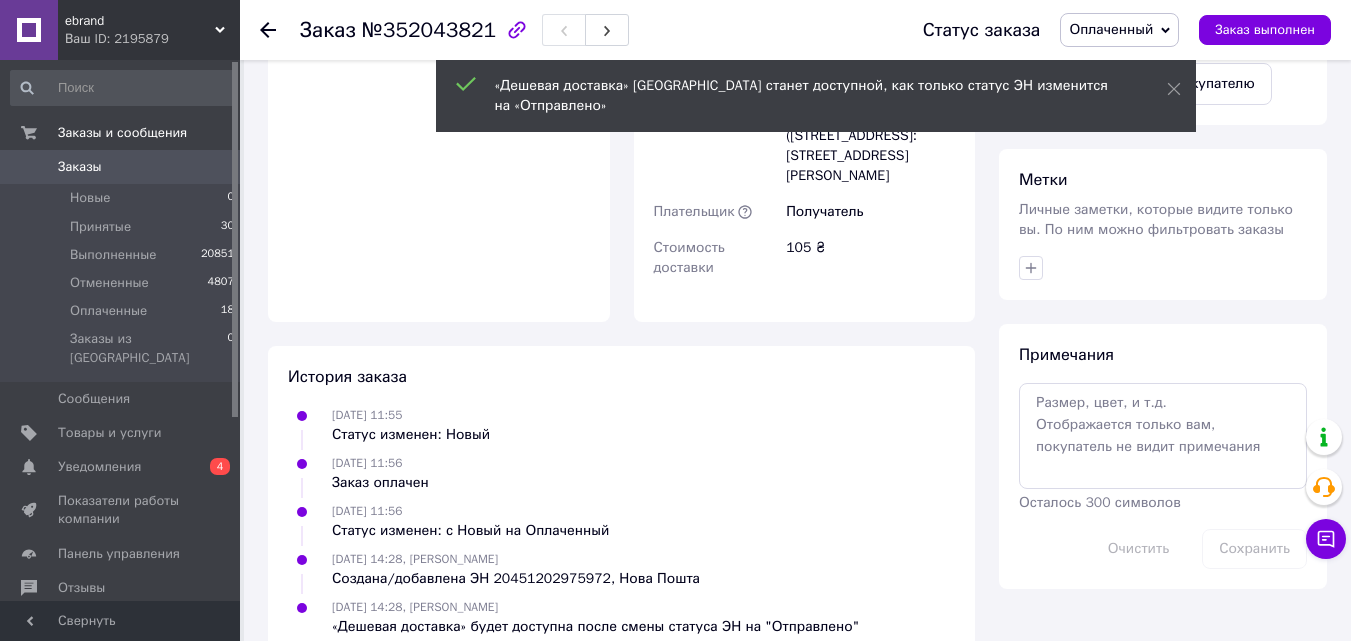 click 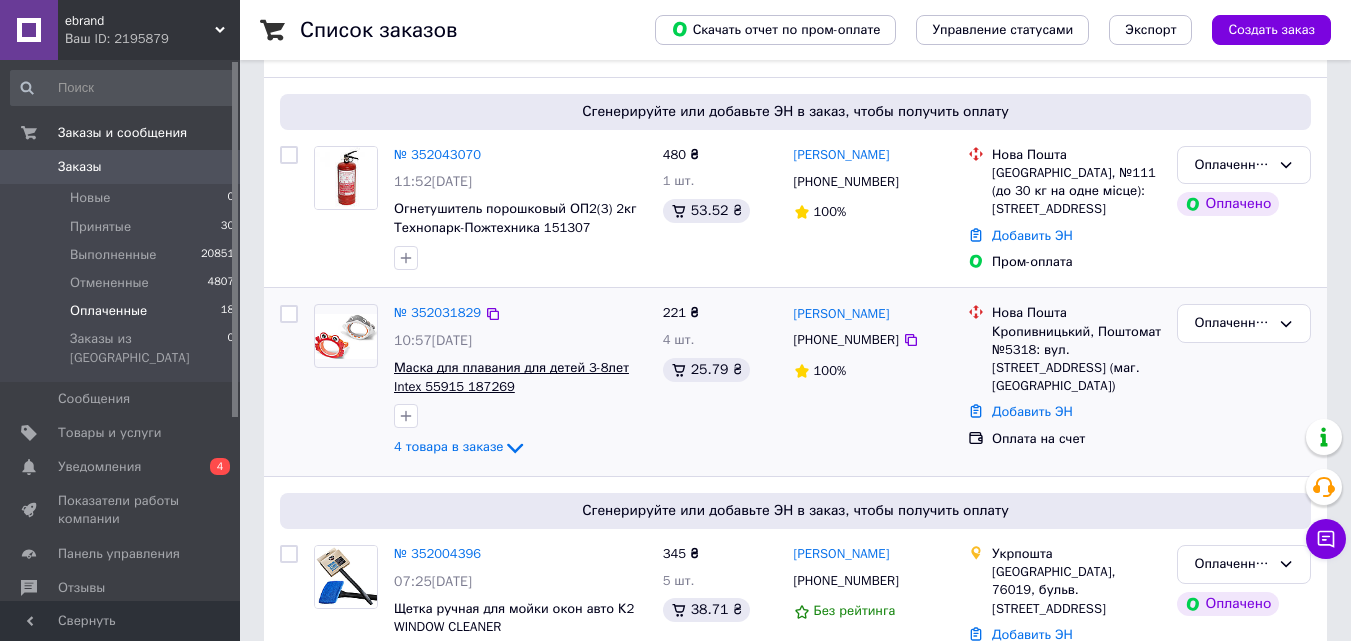 scroll, scrollTop: 500, scrollLeft: 0, axis: vertical 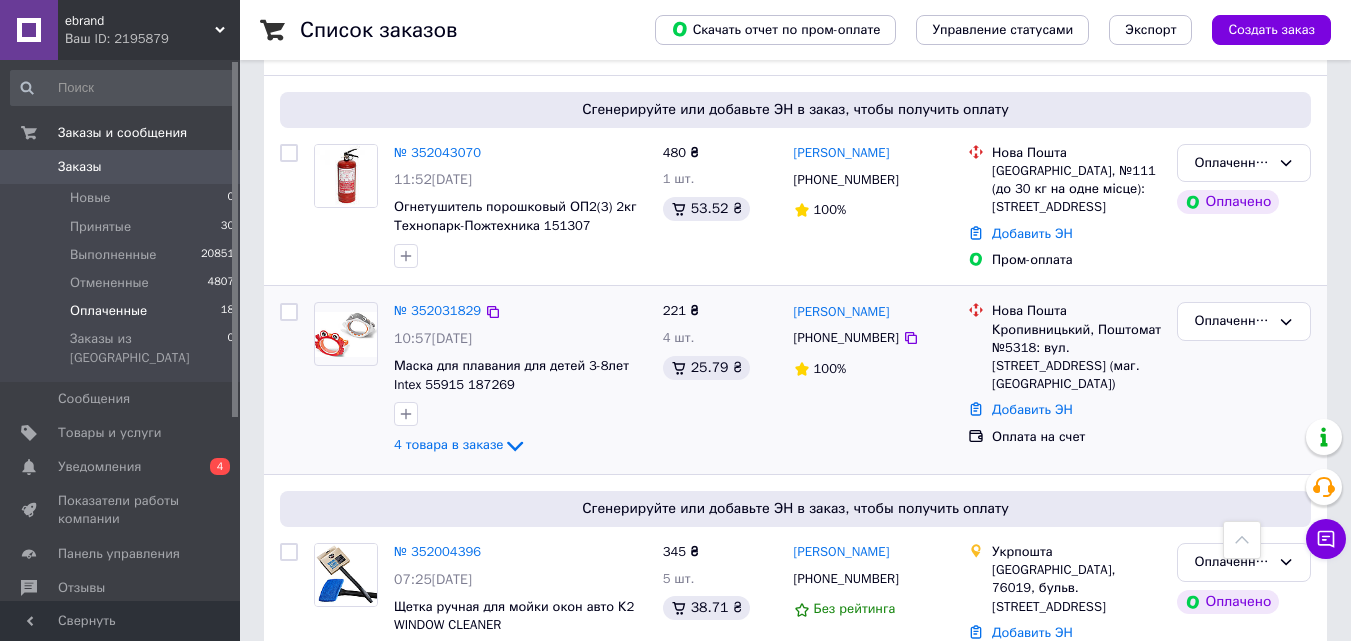 drag, startPoint x: 485, startPoint y: 294, endPoint x: 472, endPoint y: 277, distance: 21.400934 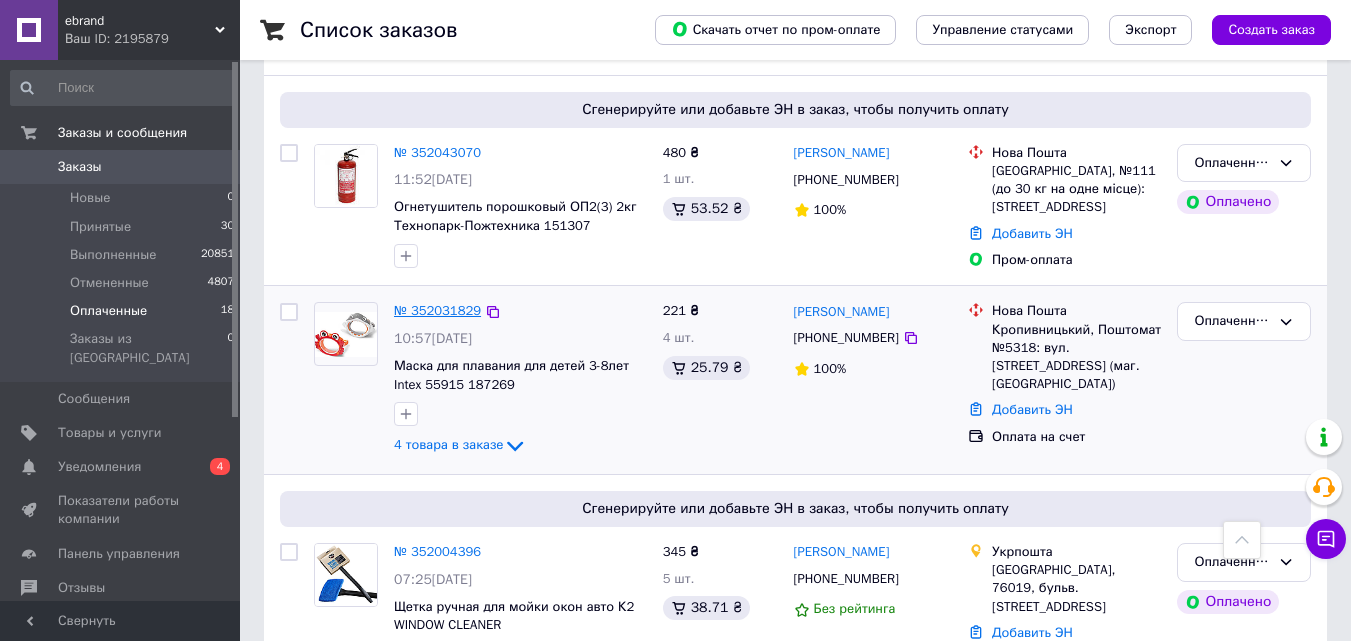 click on "№ 352031829" at bounding box center [437, 310] 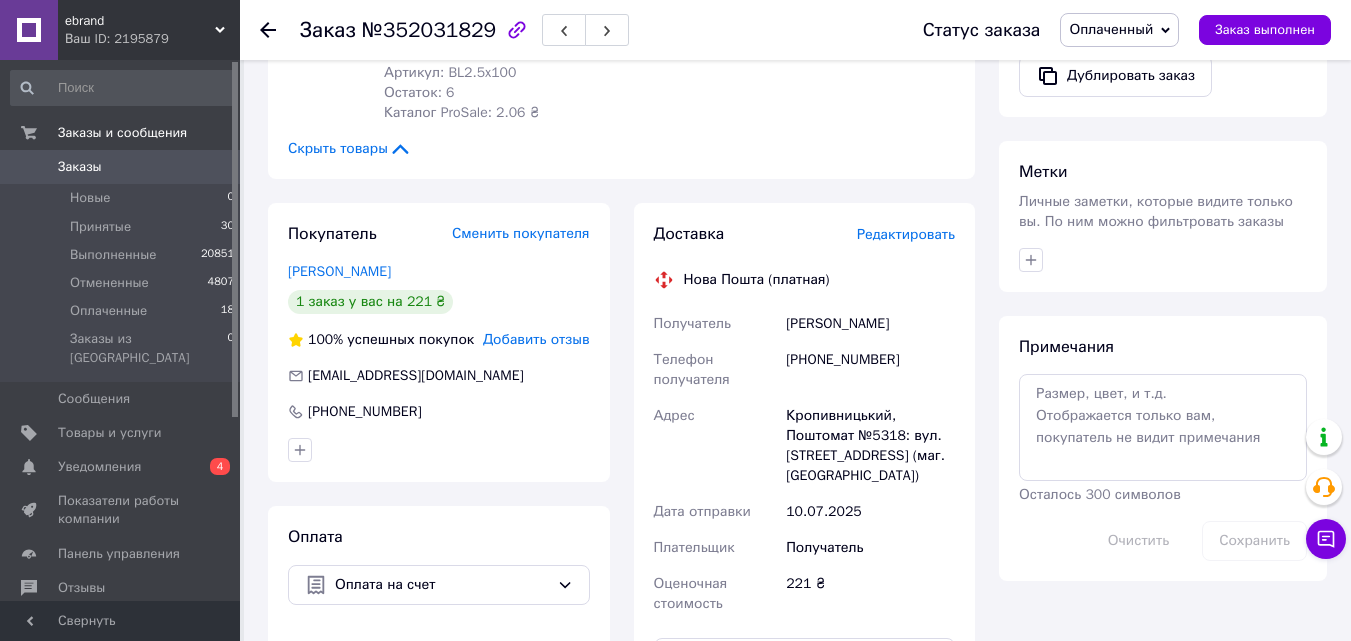 scroll, scrollTop: 1200, scrollLeft: 0, axis: vertical 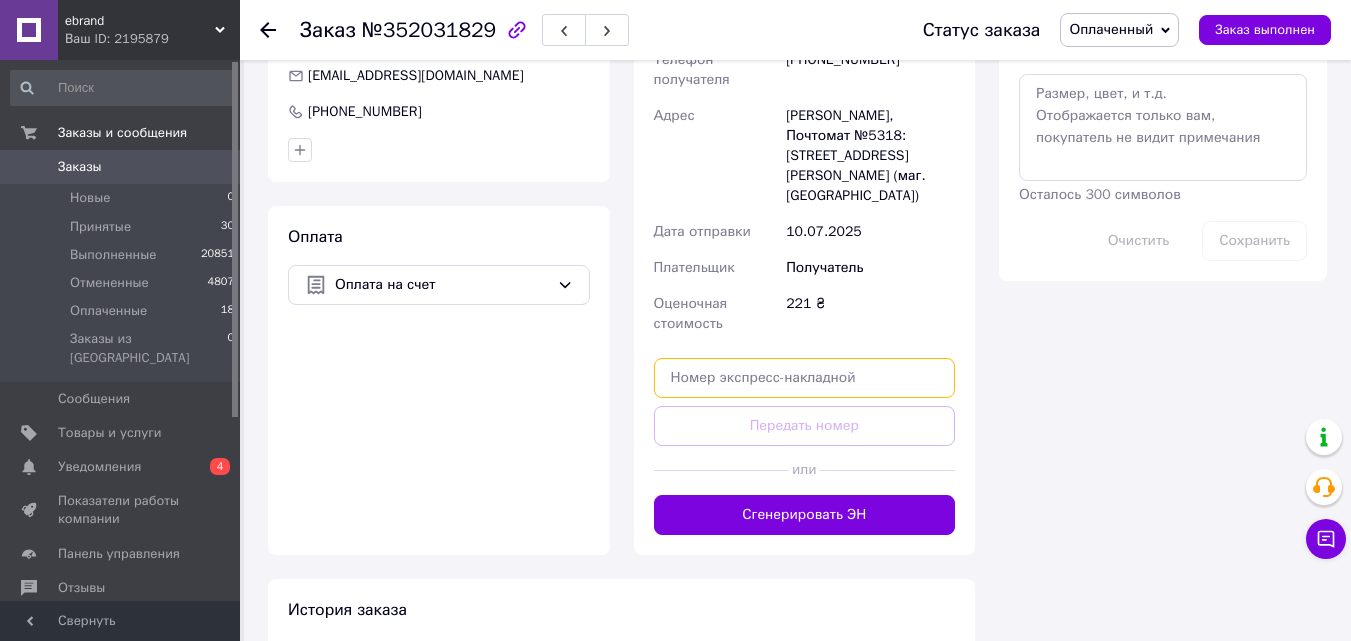 paste on "20451202889859" 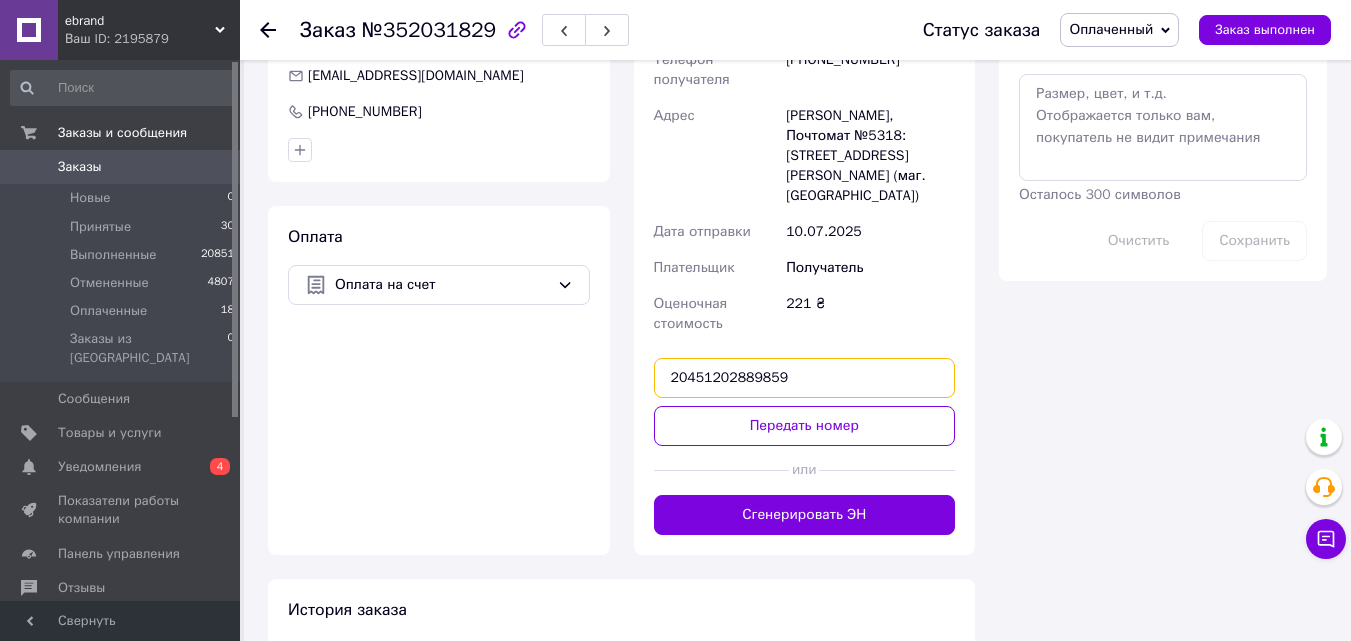 type on "20451202889859" 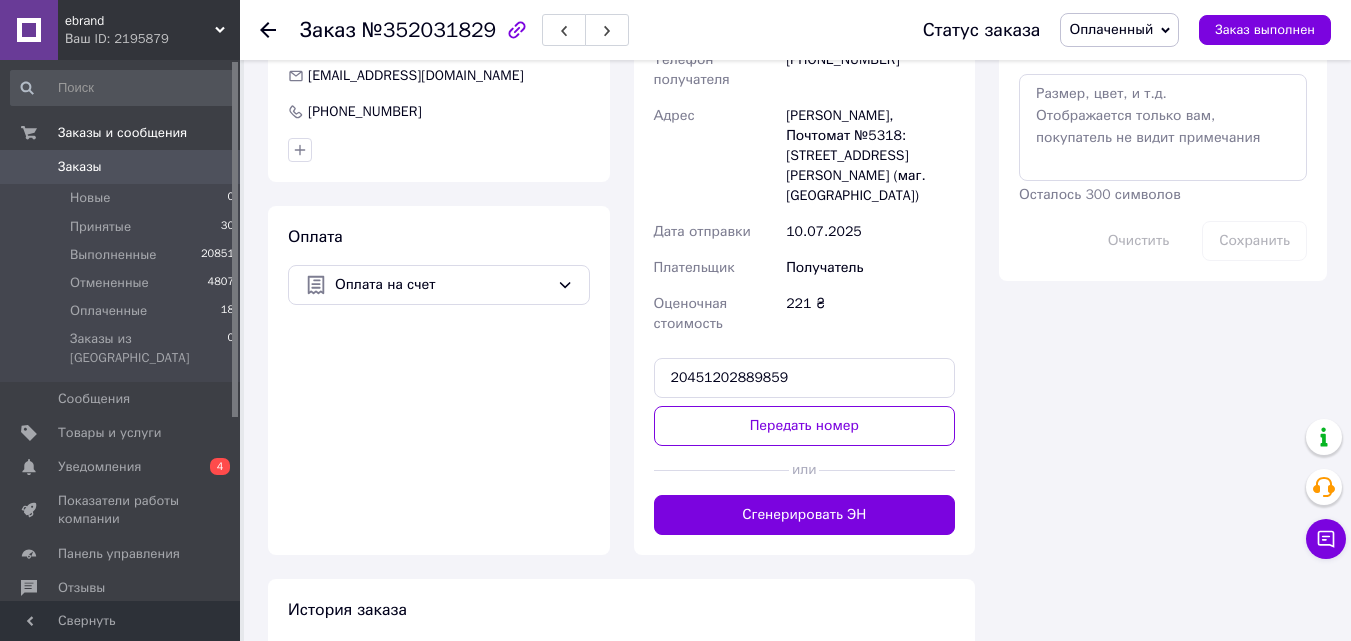 click on "Передать номер" at bounding box center (805, 426) 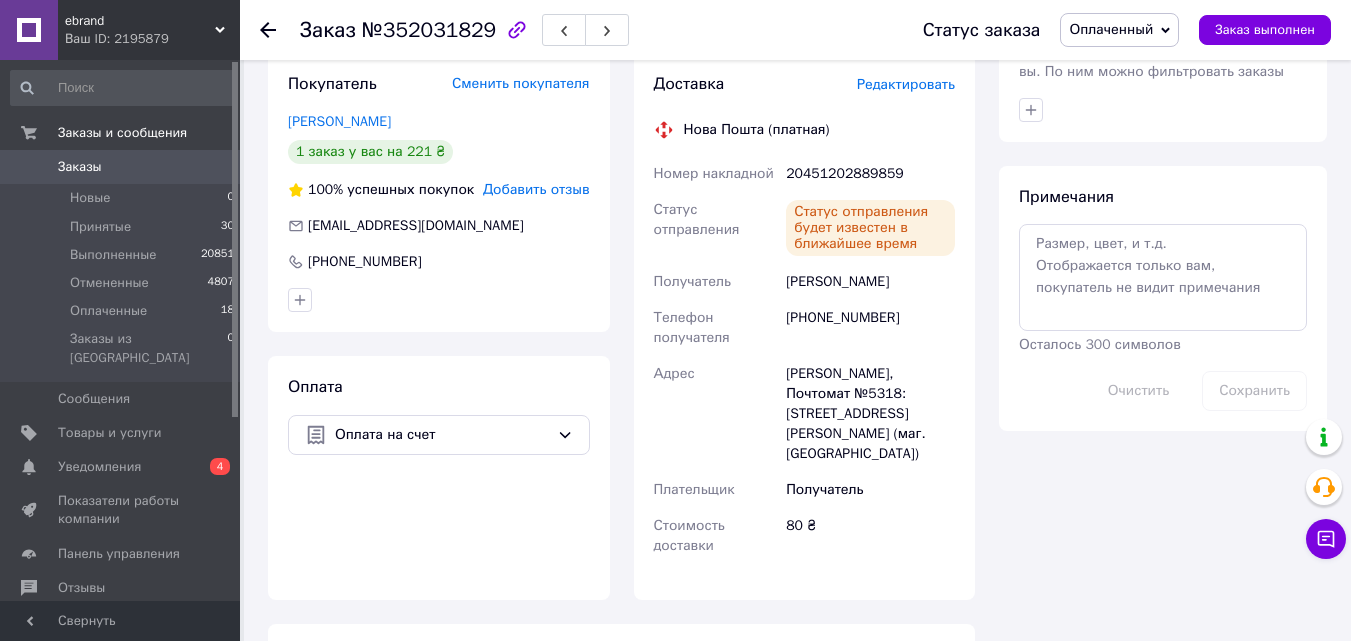 scroll, scrollTop: 800, scrollLeft: 0, axis: vertical 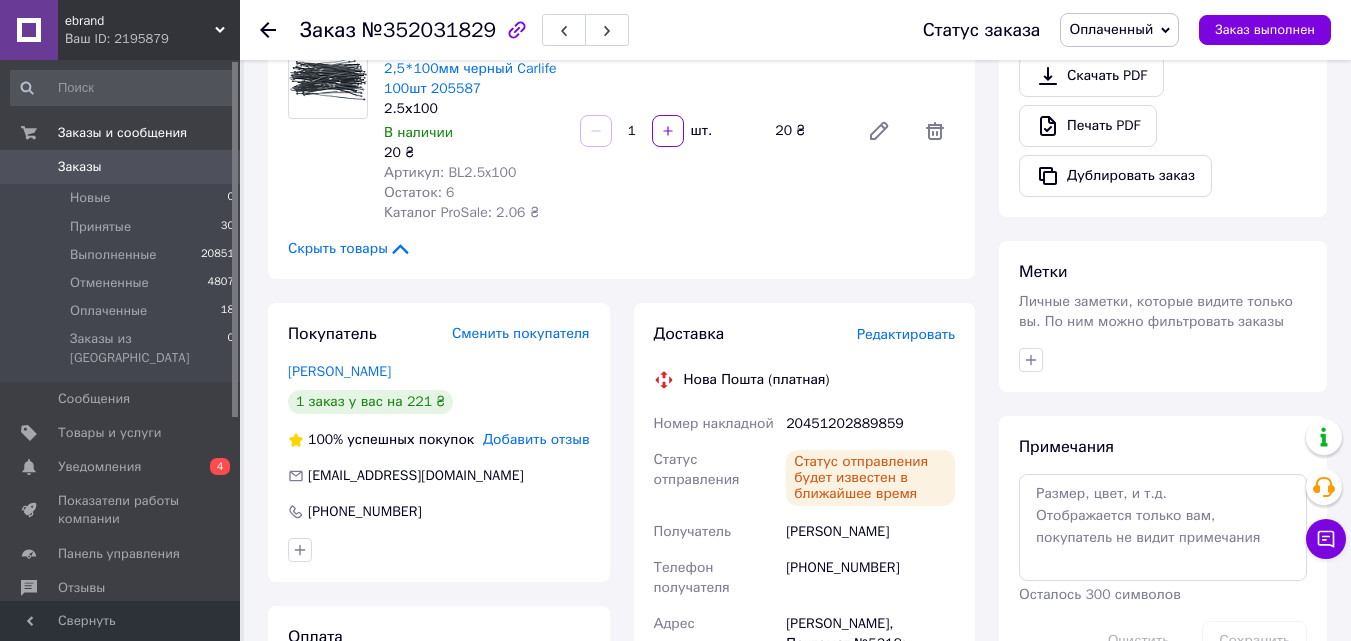 click 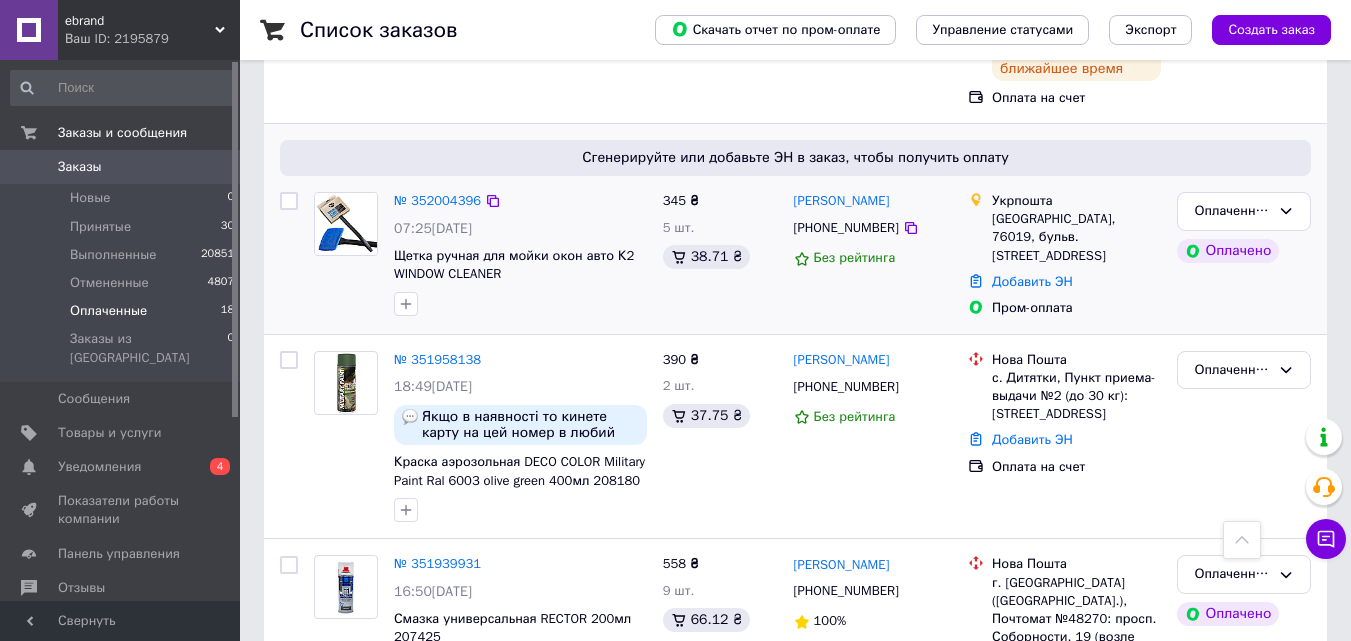 scroll, scrollTop: 900, scrollLeft: 0, axis: vertical 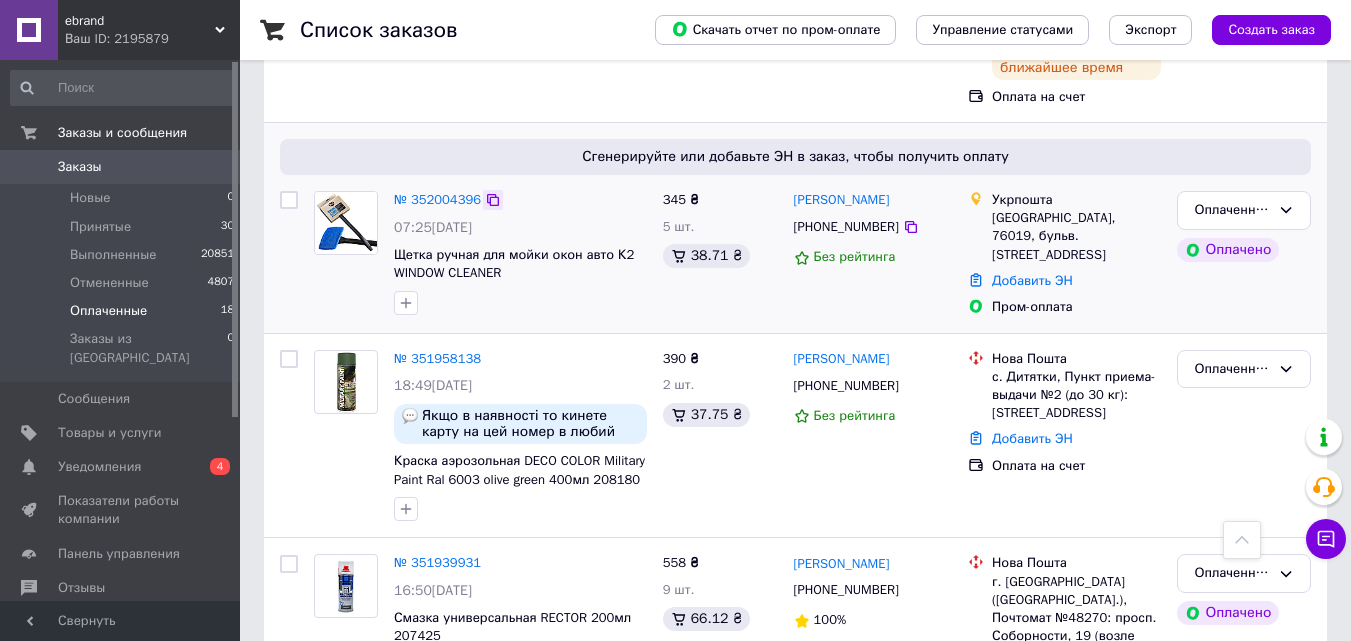 click 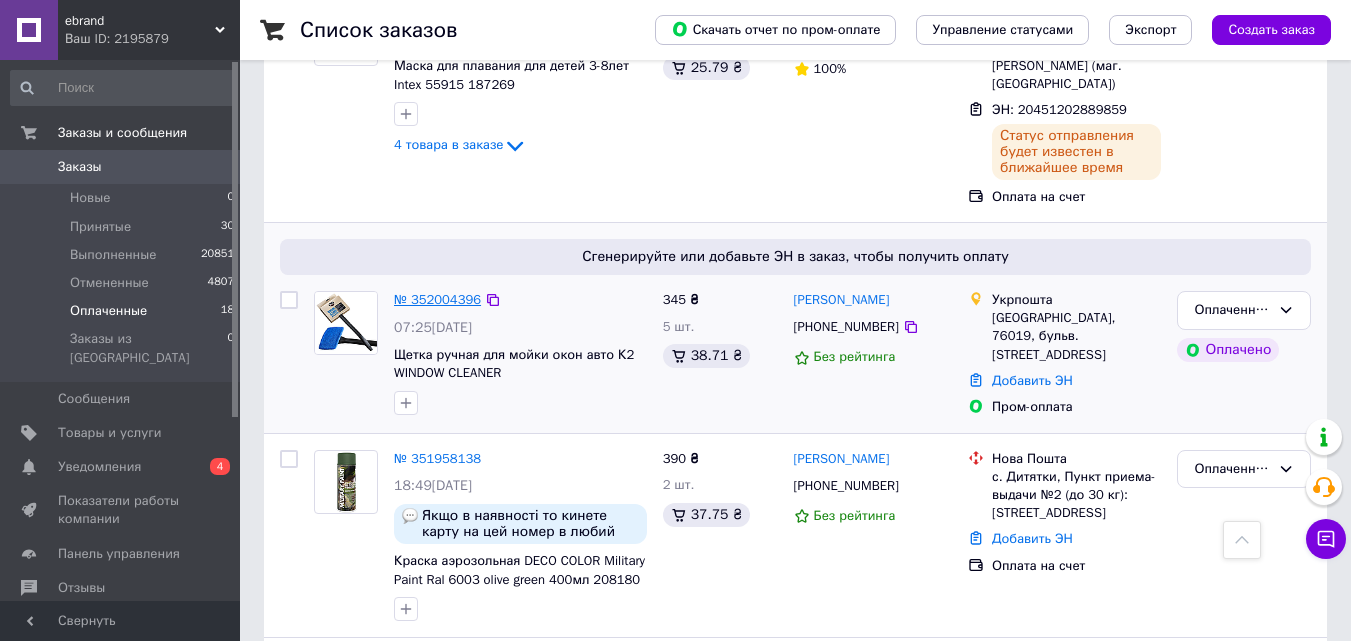 click on "№ 352004396" at bounding box center (437, 299) 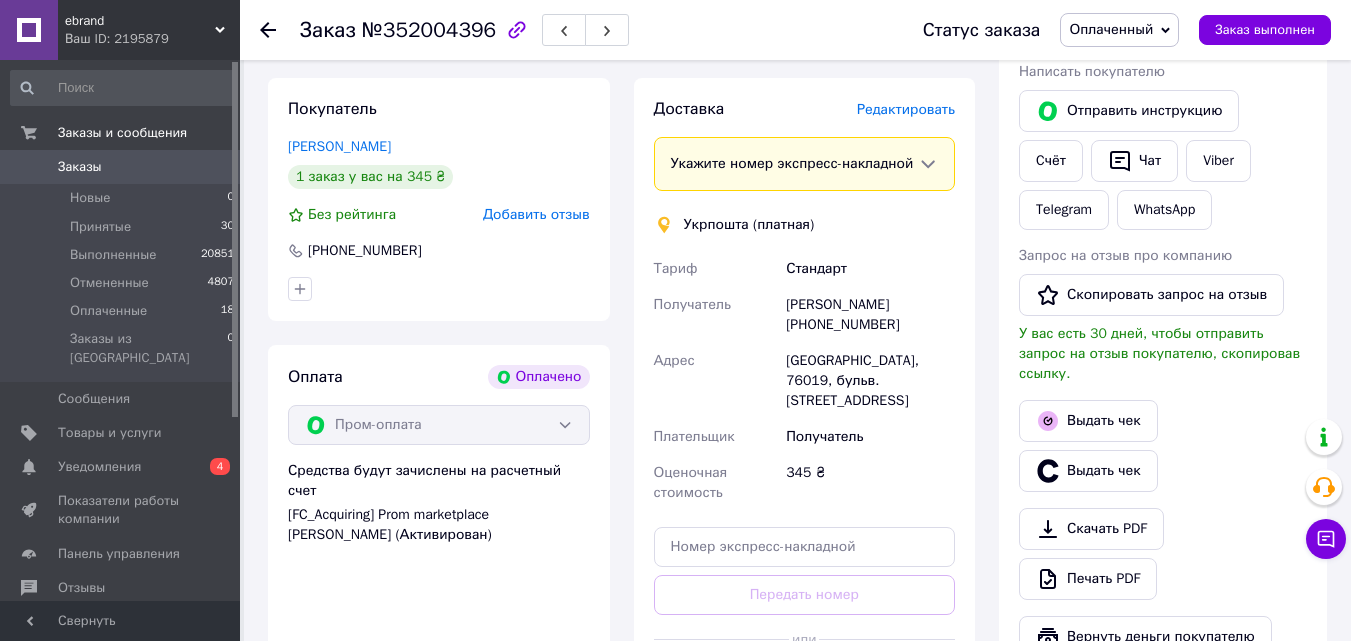 scroll, scrollTop: 1200, scrollLeft: 0, axis: vertical 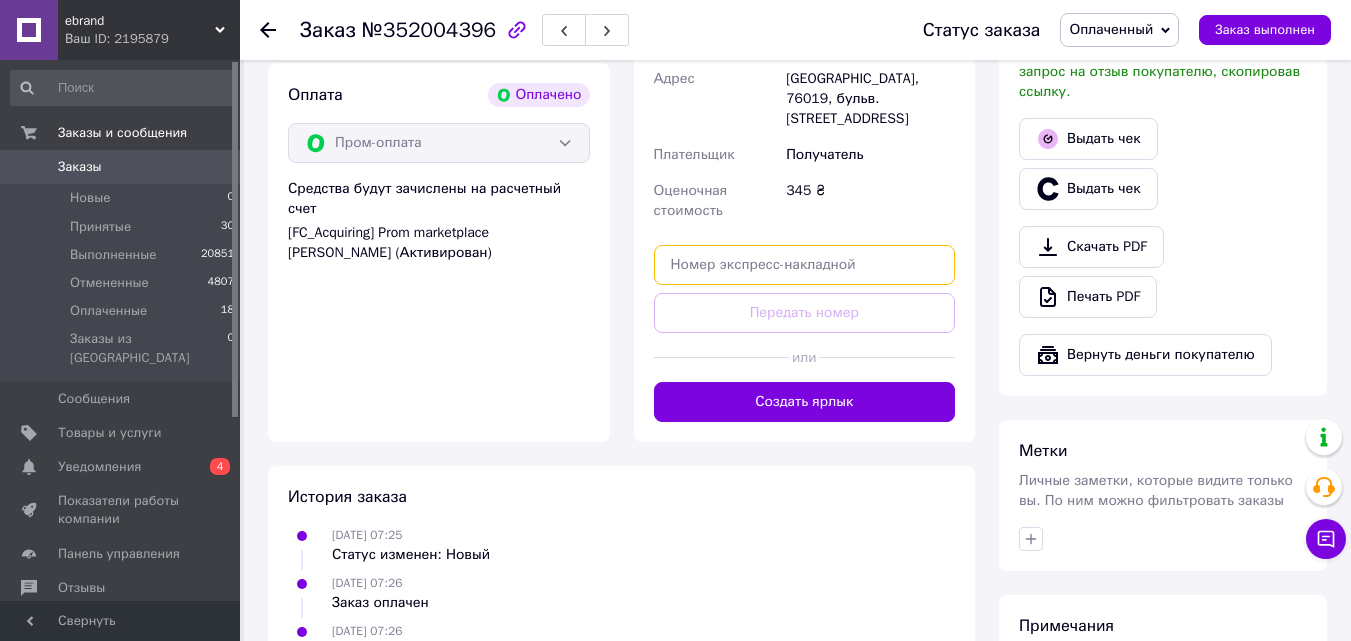 paste on "0503763412131" 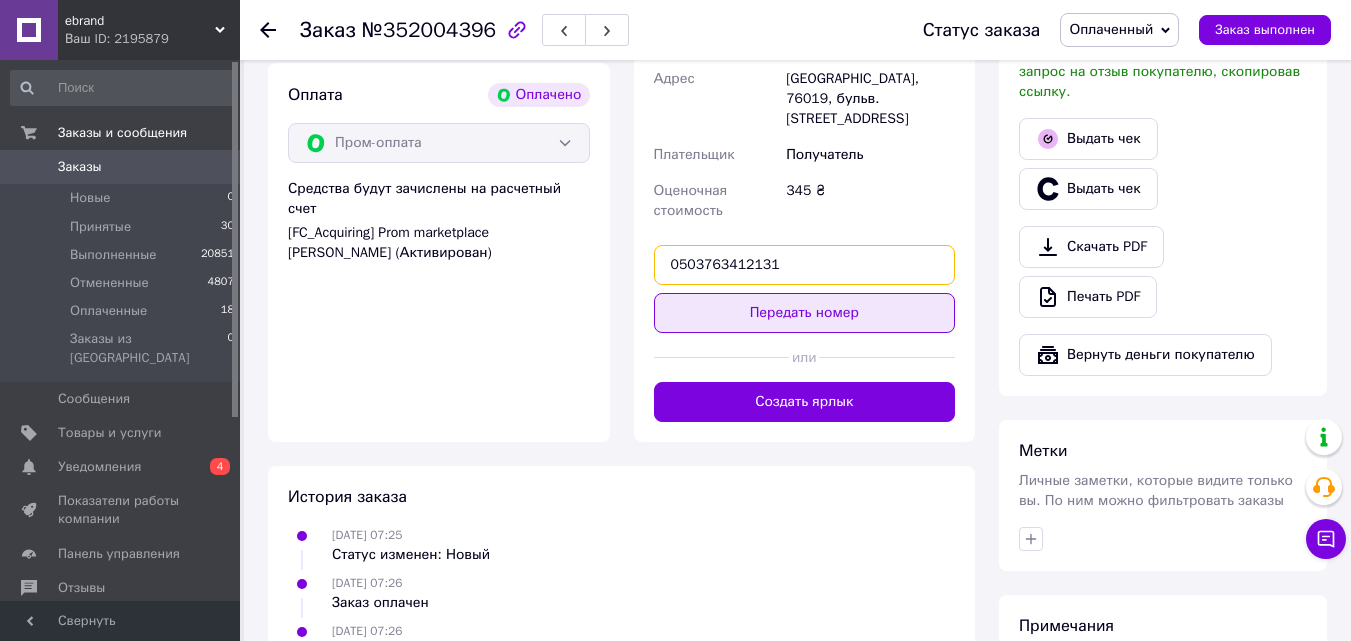 type on "0503763412131" 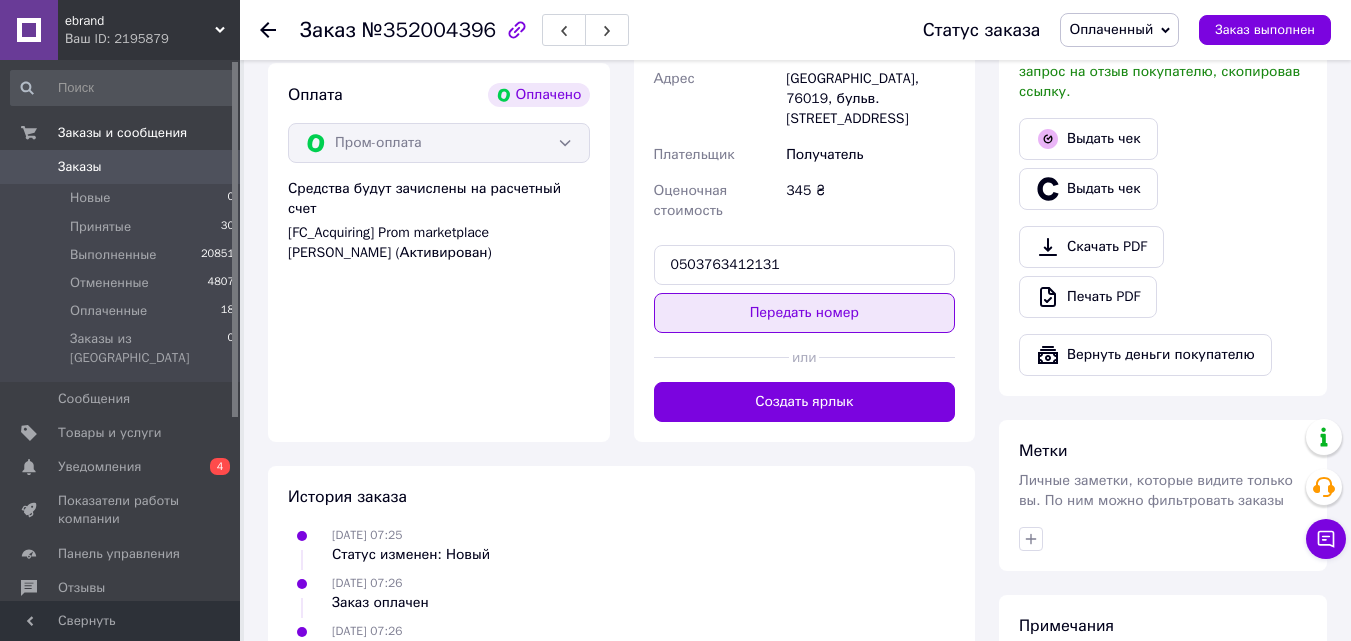 drag, startPoint x: 769, startPoint y: 315, endPoint x: 755, endPoint y: 357, distance: 44.27189 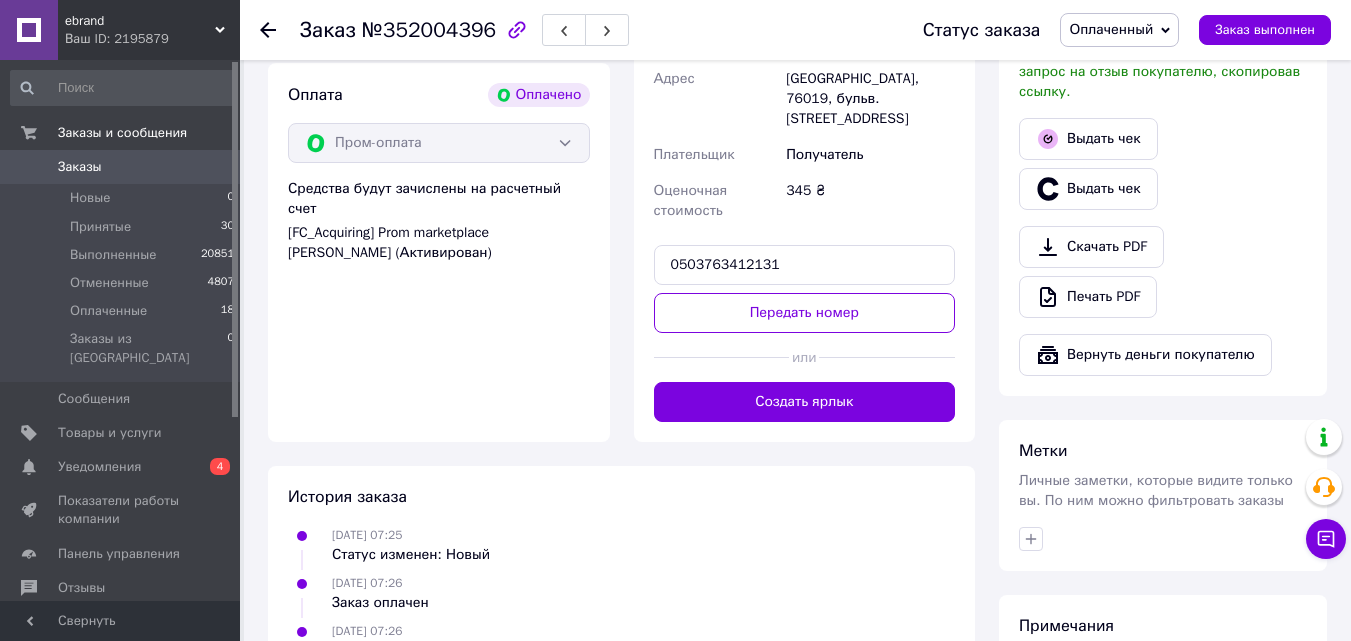 click on "Передать номер" at bounding box center [805, 313] 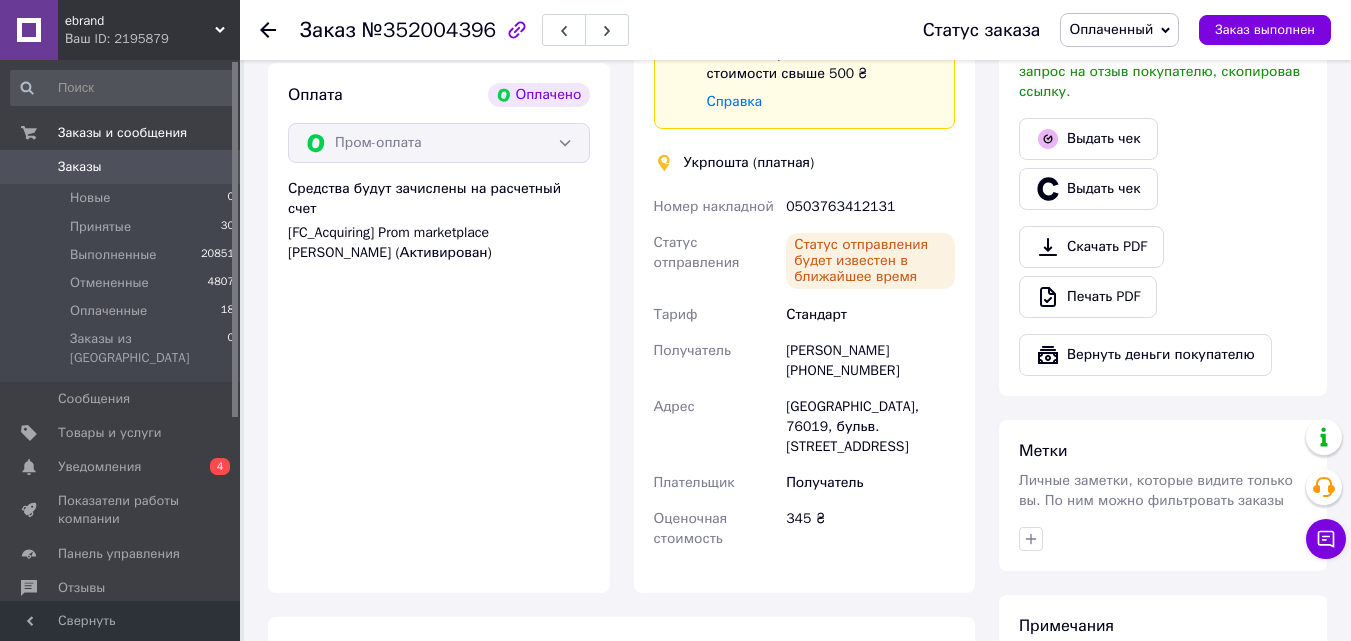 click 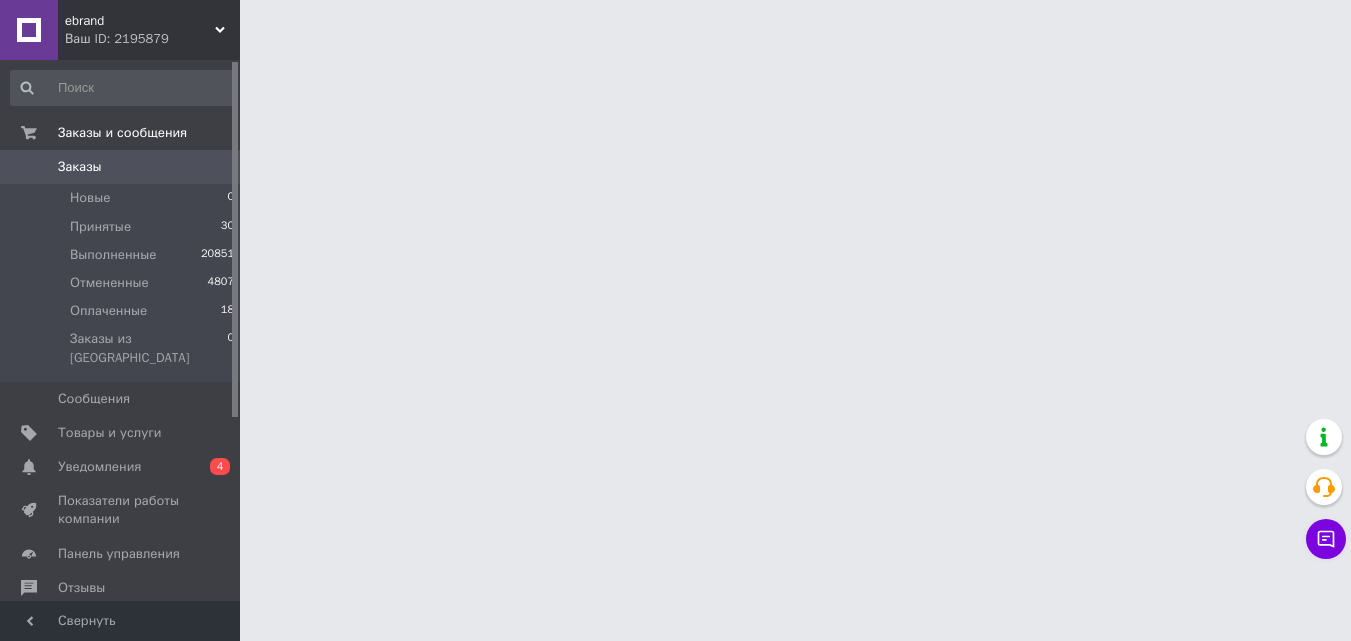 scroll, scrollTop: 0, scrollLeft: 0, axis: both 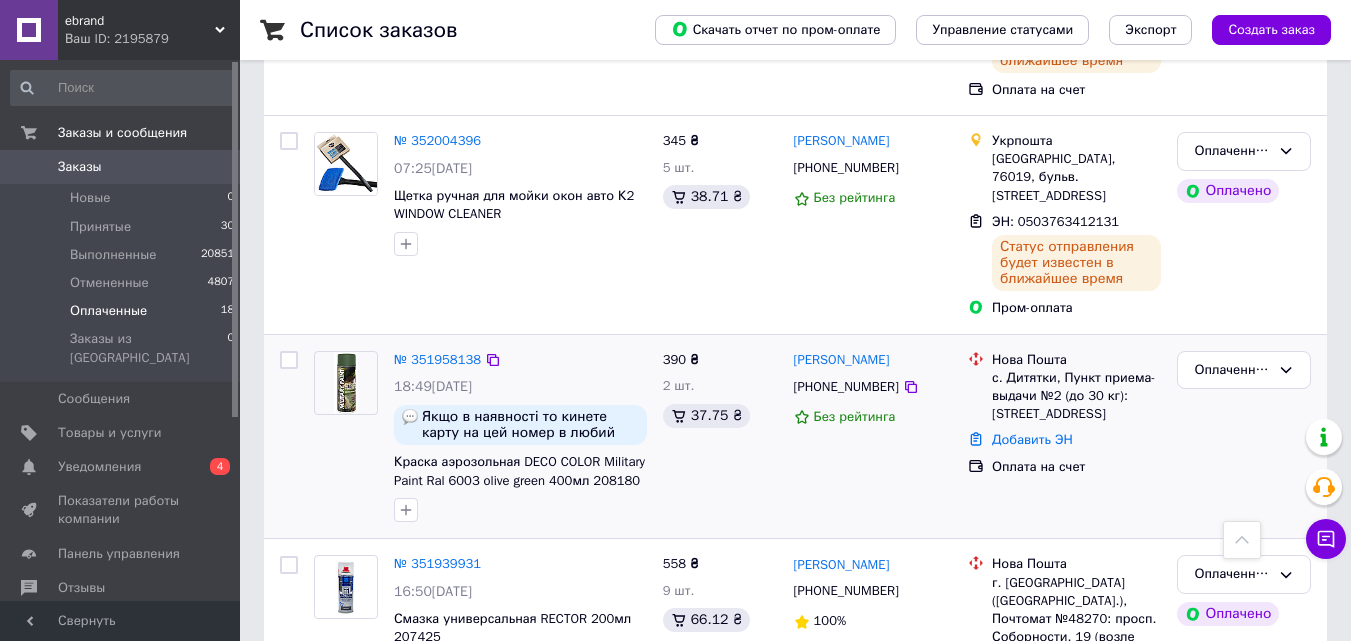 drag, startPoint x: 488, startPoint y: 324, endPoint x: 531, endPoint y: 316, distance: 43.737854 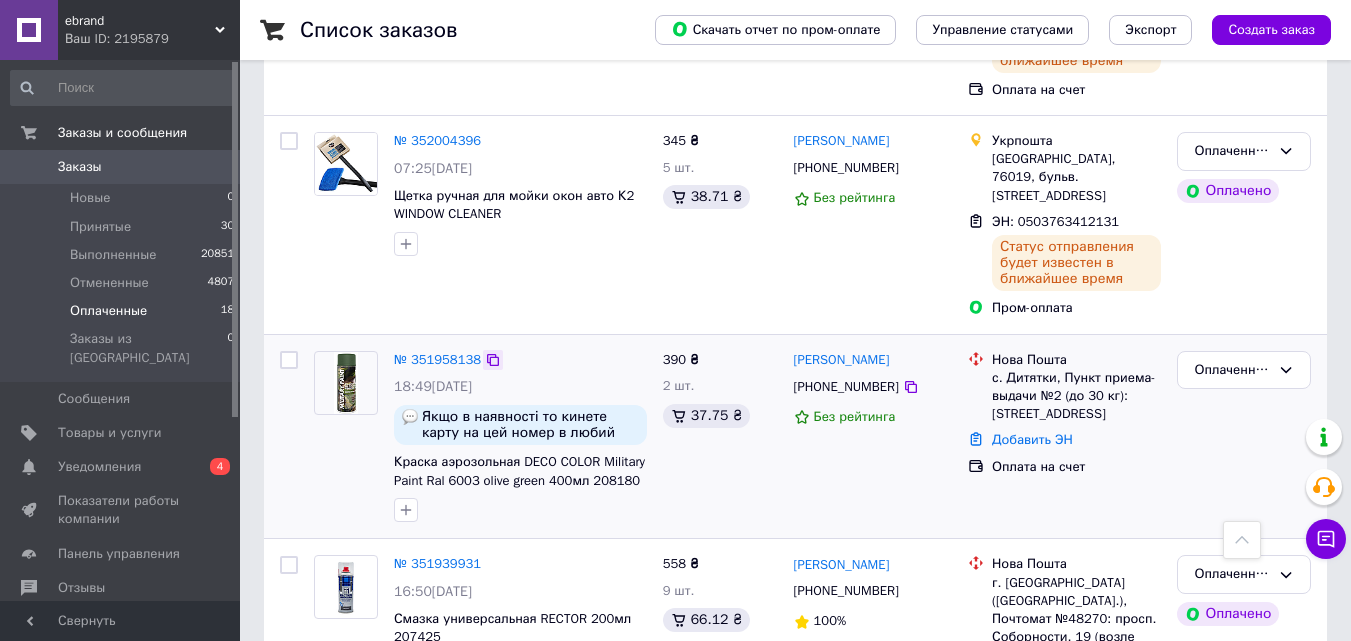 click 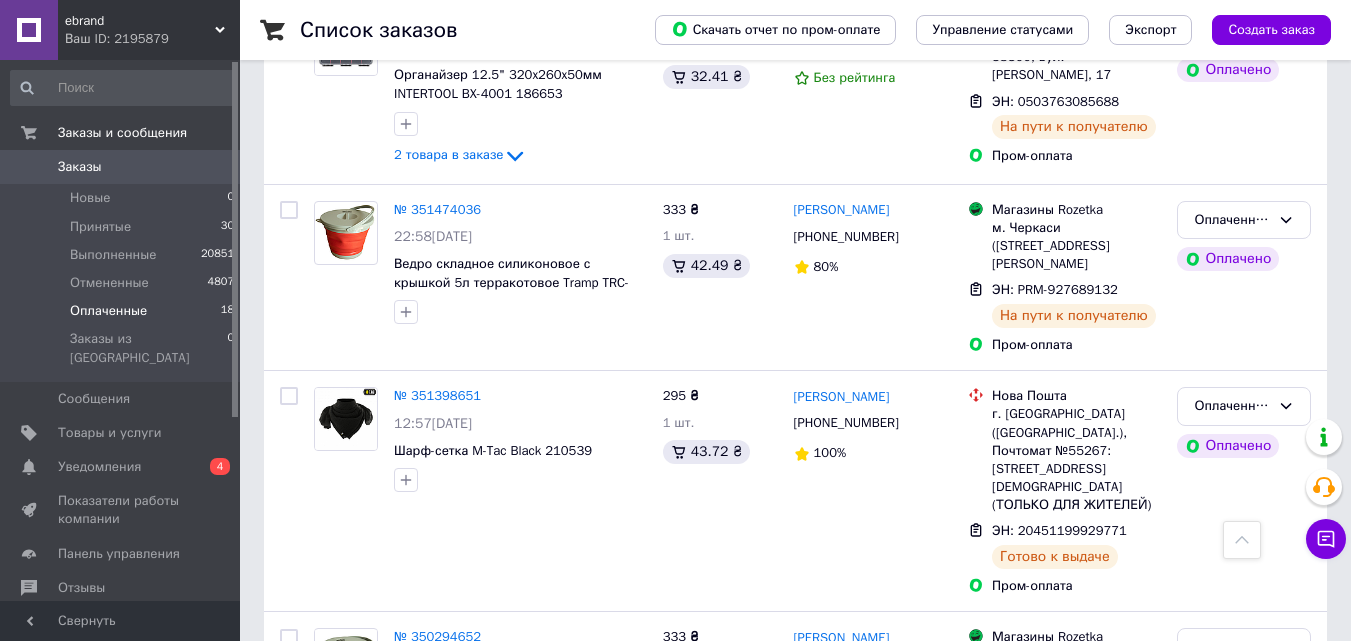 scroll, scrollTop: 3207, scrollLeft: 0, axis: vertical 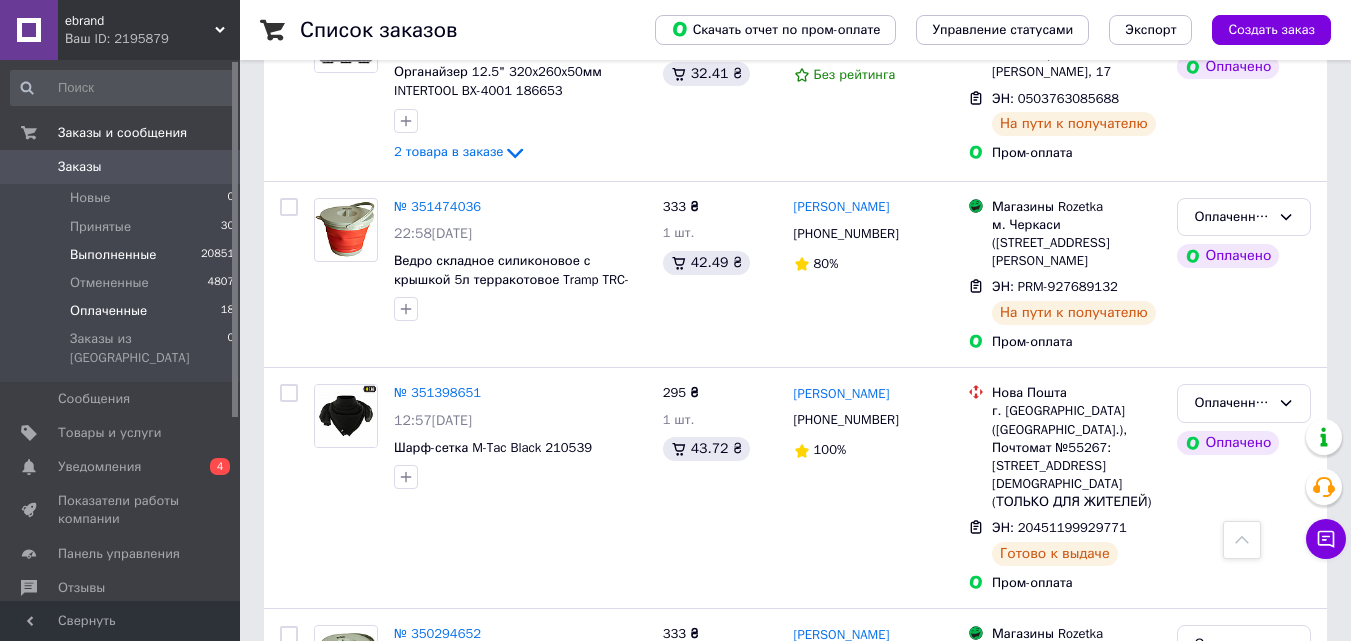 click on "Выполненные" at bounding box center [113, 255] 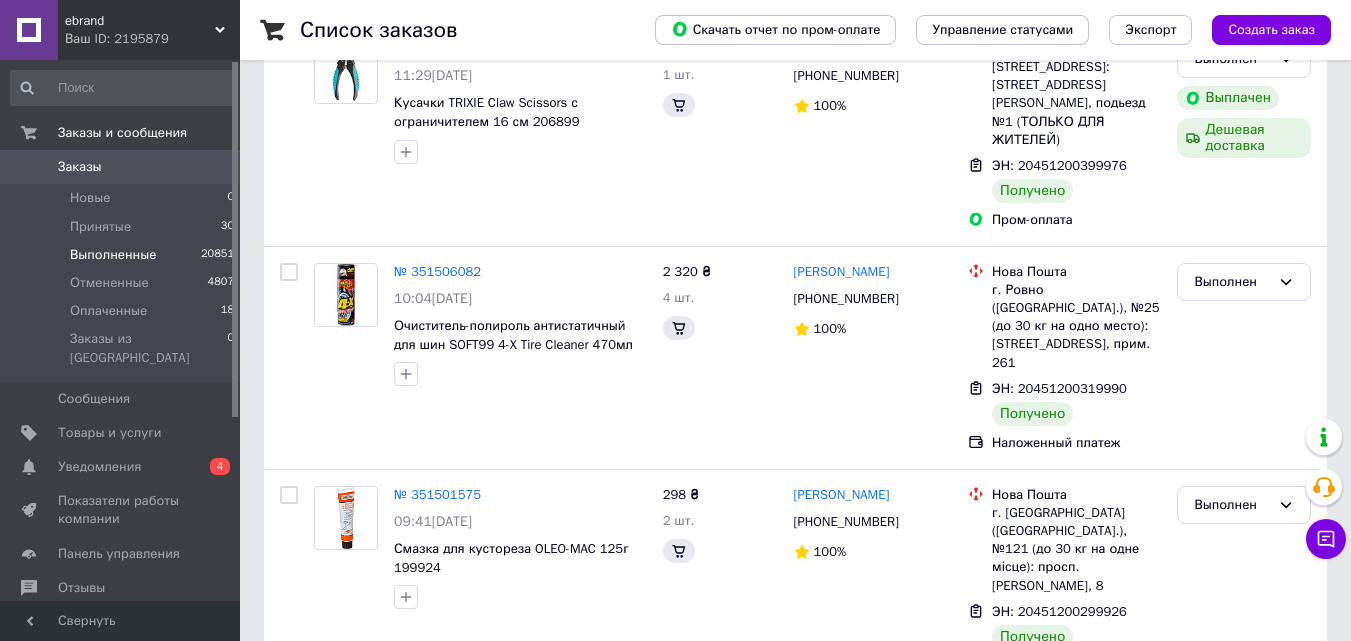scroll, scrollTop: 0, scrollLeft: 0, axis: both 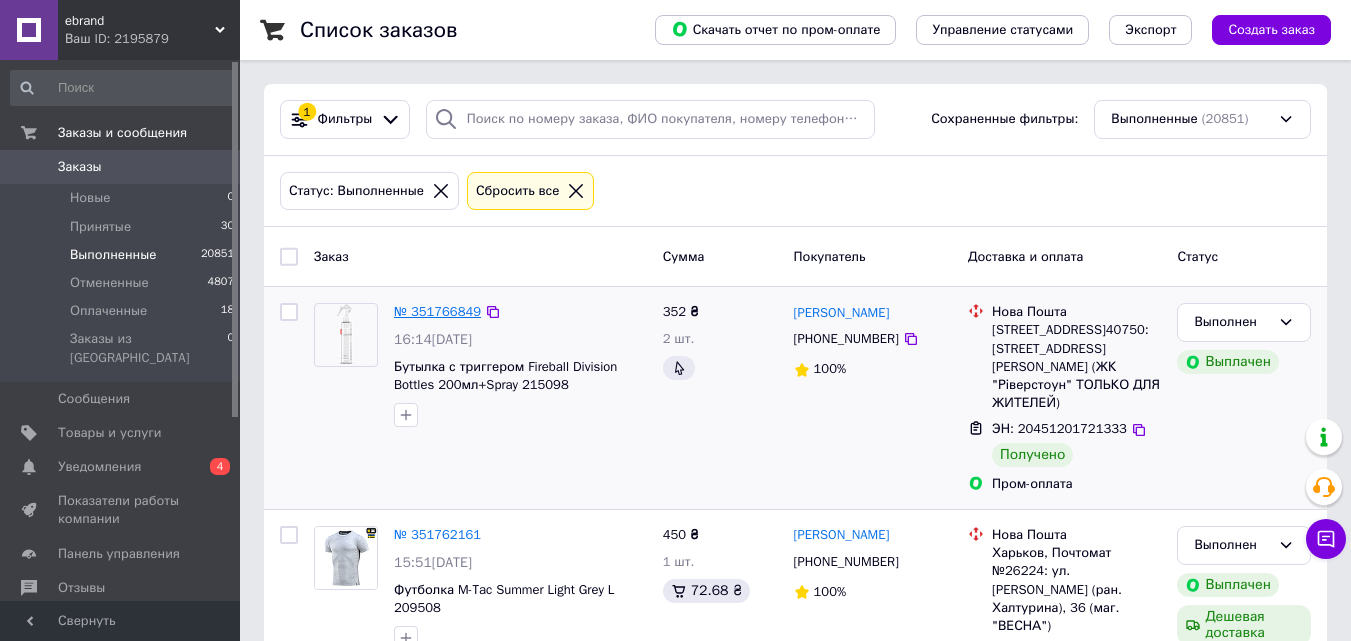 click on "№ 351766849" at bounding box center [437, 311] 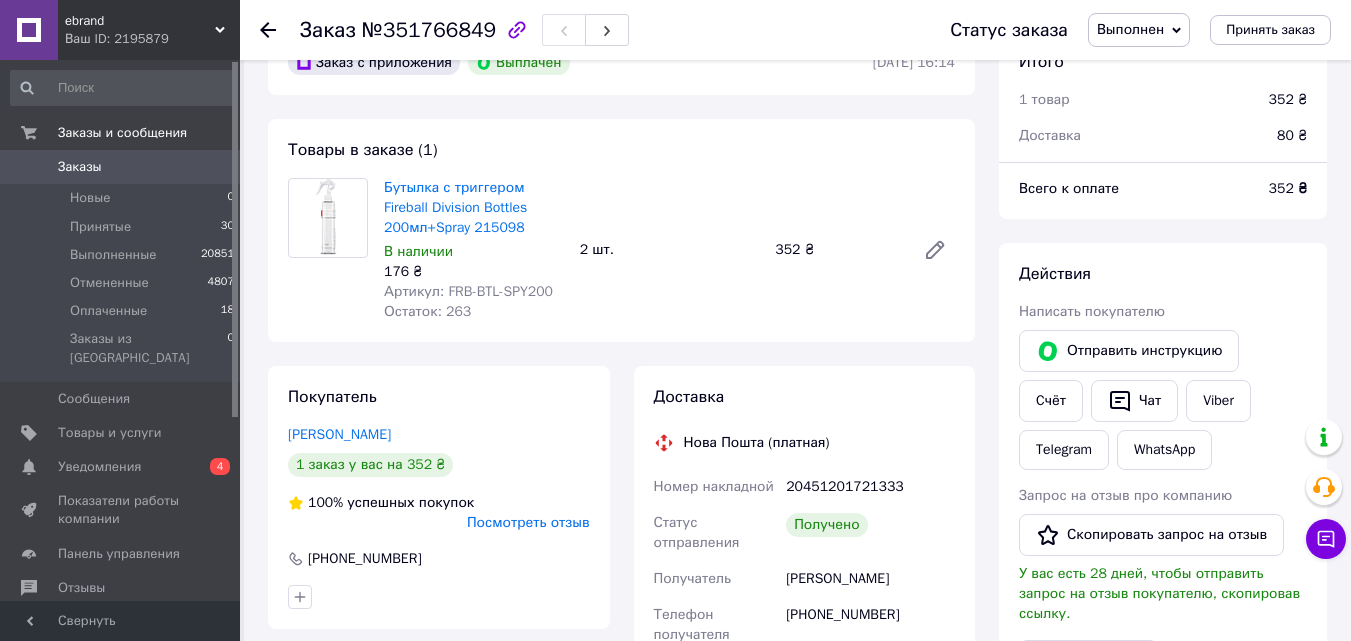 scroll, scrollTop: 0, scrollLeft: 0, axis: both 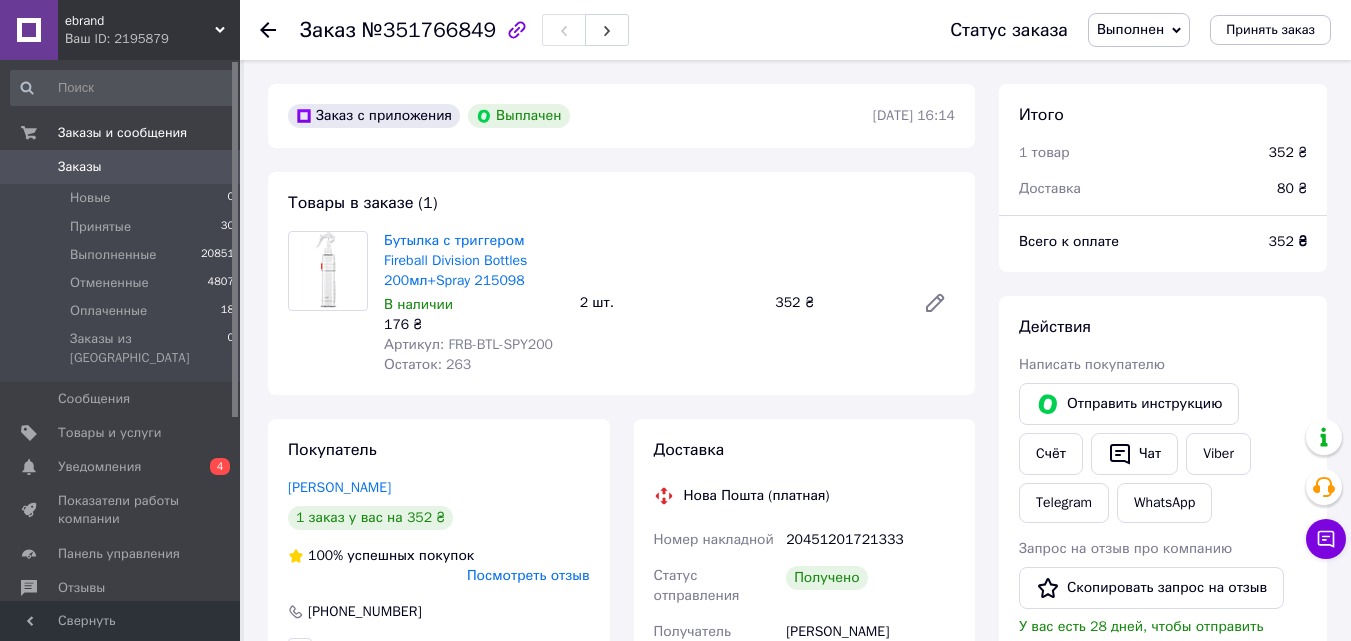 drag, startPoint x: 262, startPoint y: 29, endPoint x: 254, endPoint y: 37, distance: 11.313708 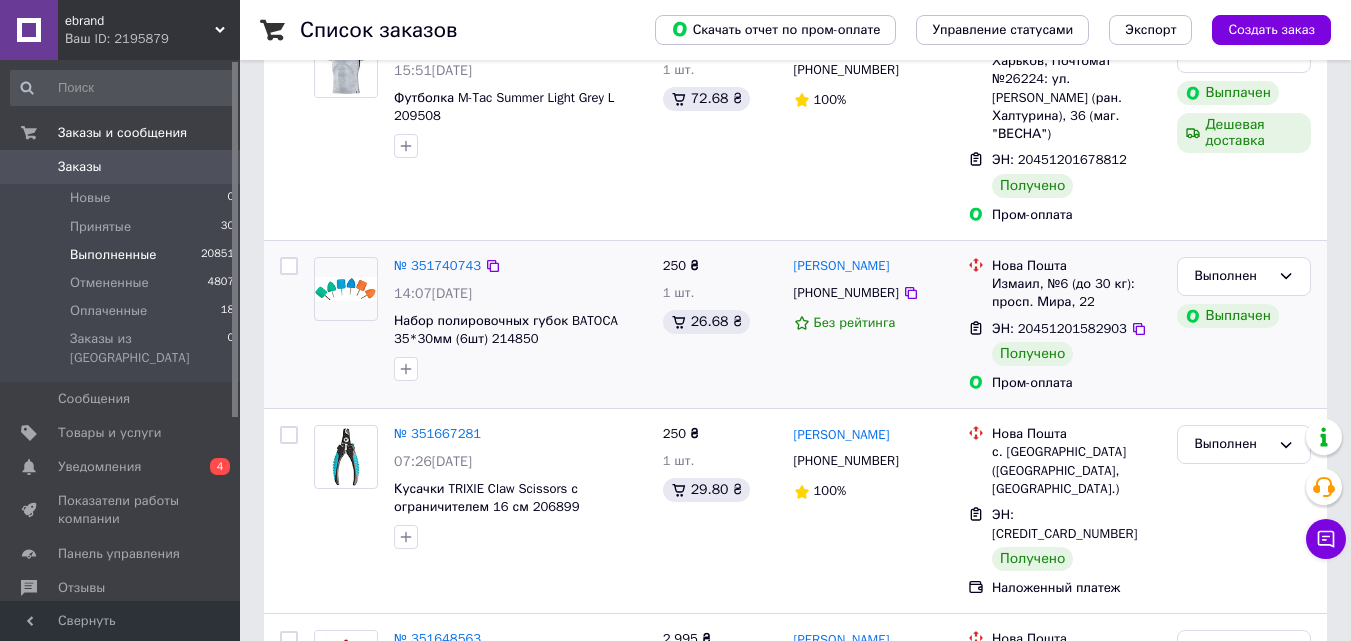 scroll, scrollTop: 500, scrollLeft: 0, axis: vertical 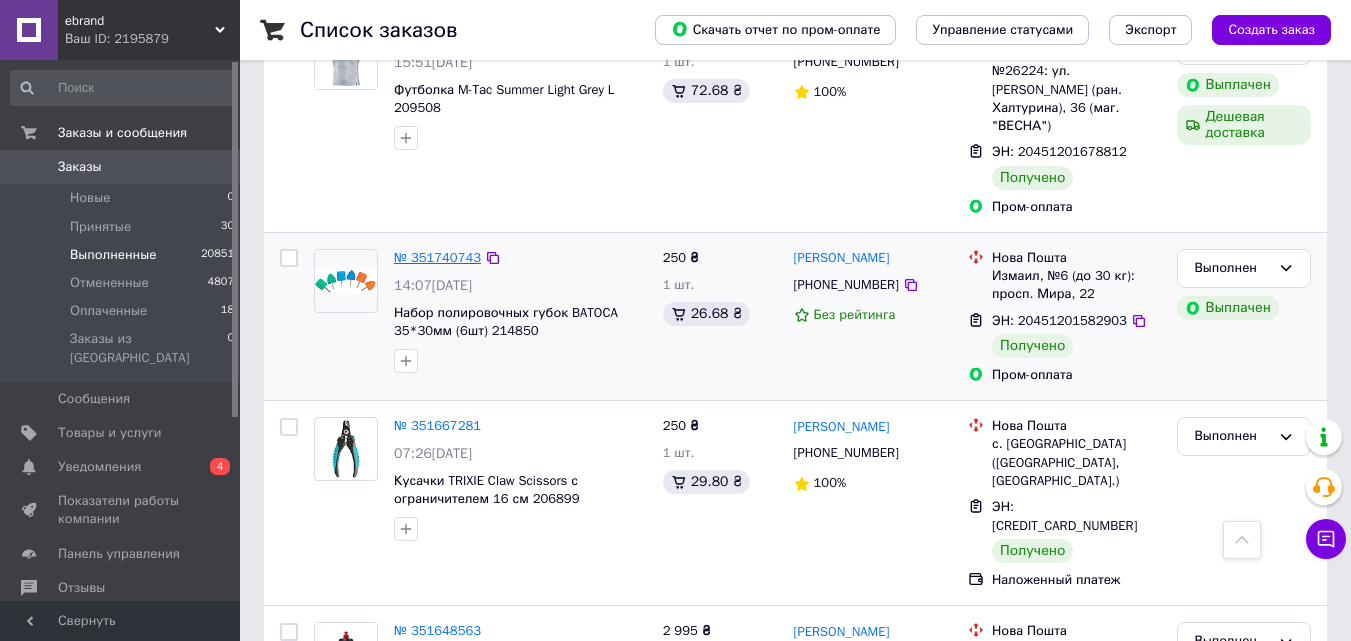 click on "№ 351740743" at bounding box center [437, 257] 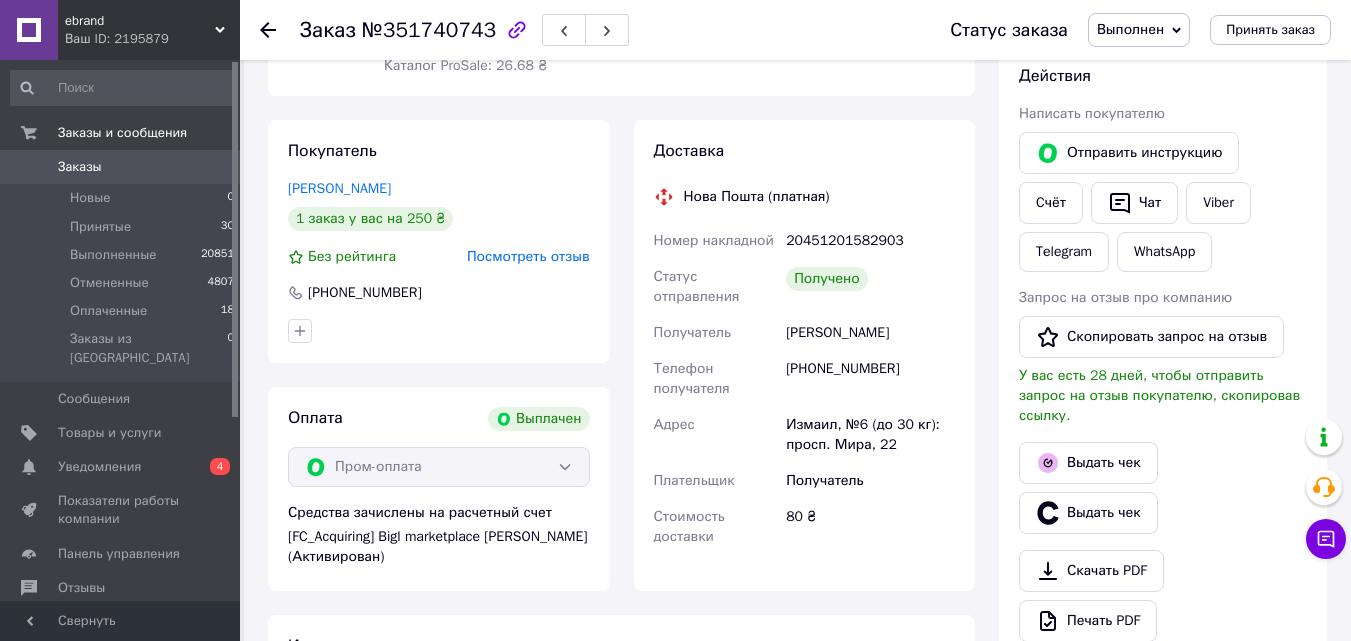 scroll, scrollTop: 157, scrollLeft: 0, axis: vertical 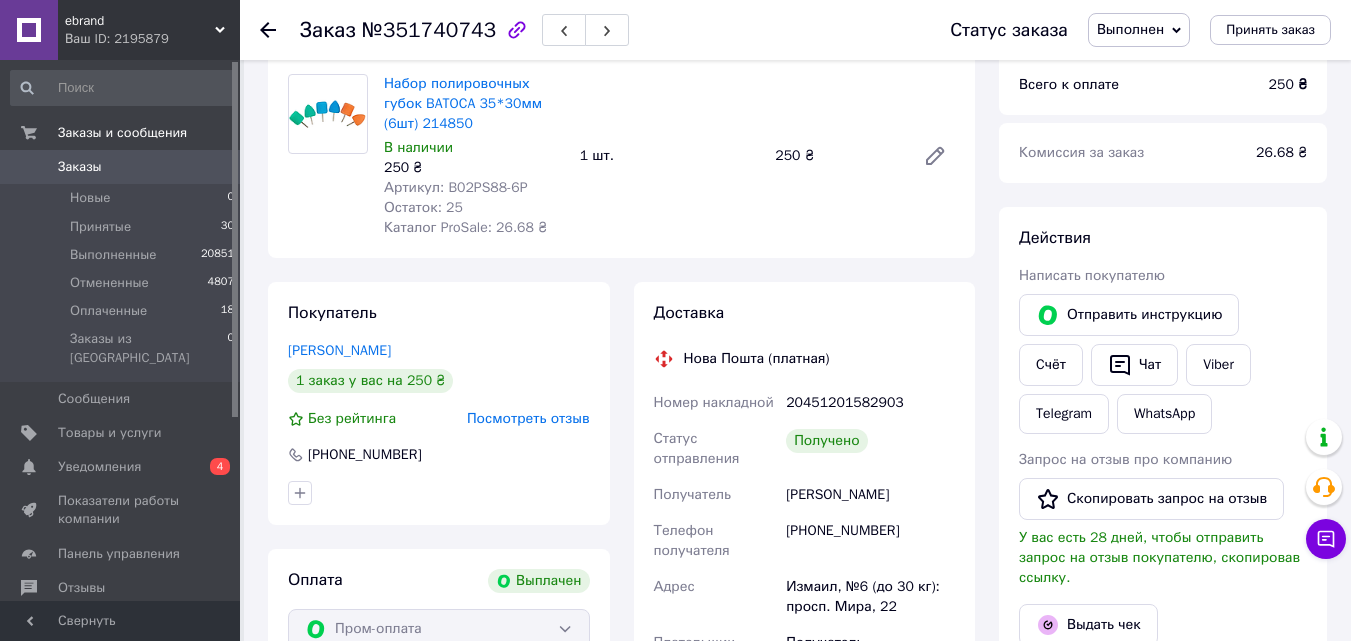 click 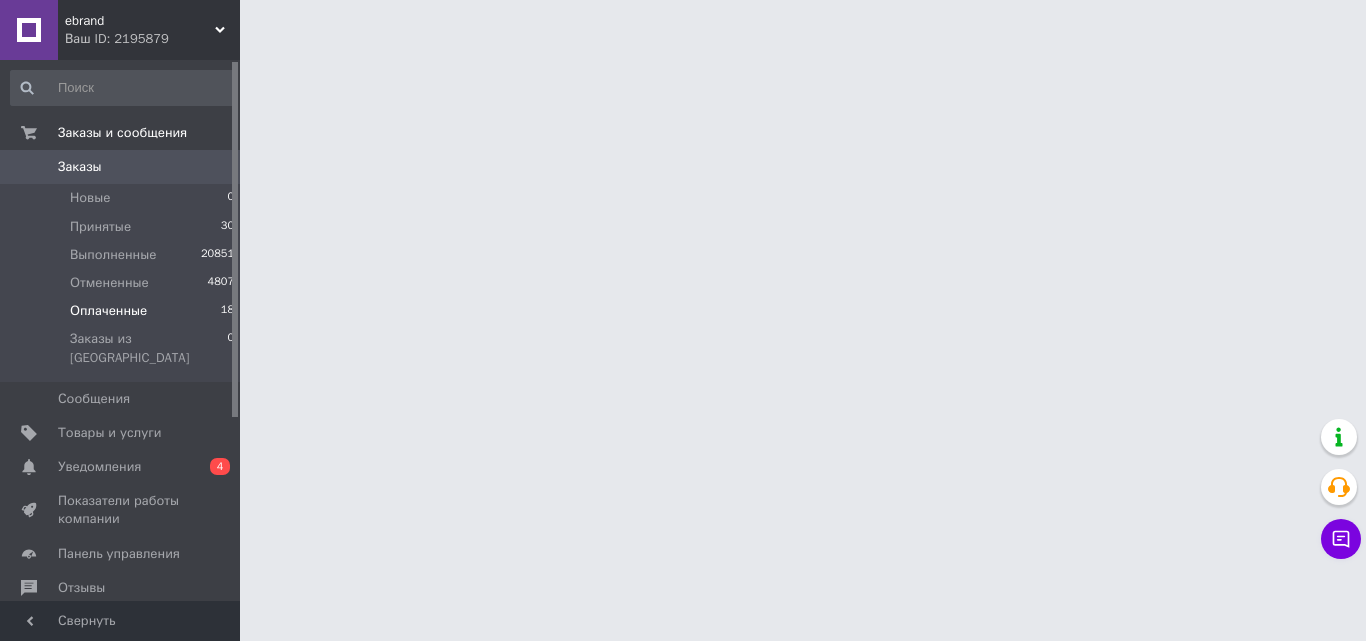 click on "Оплаченные" at bounding box center (108, 311) 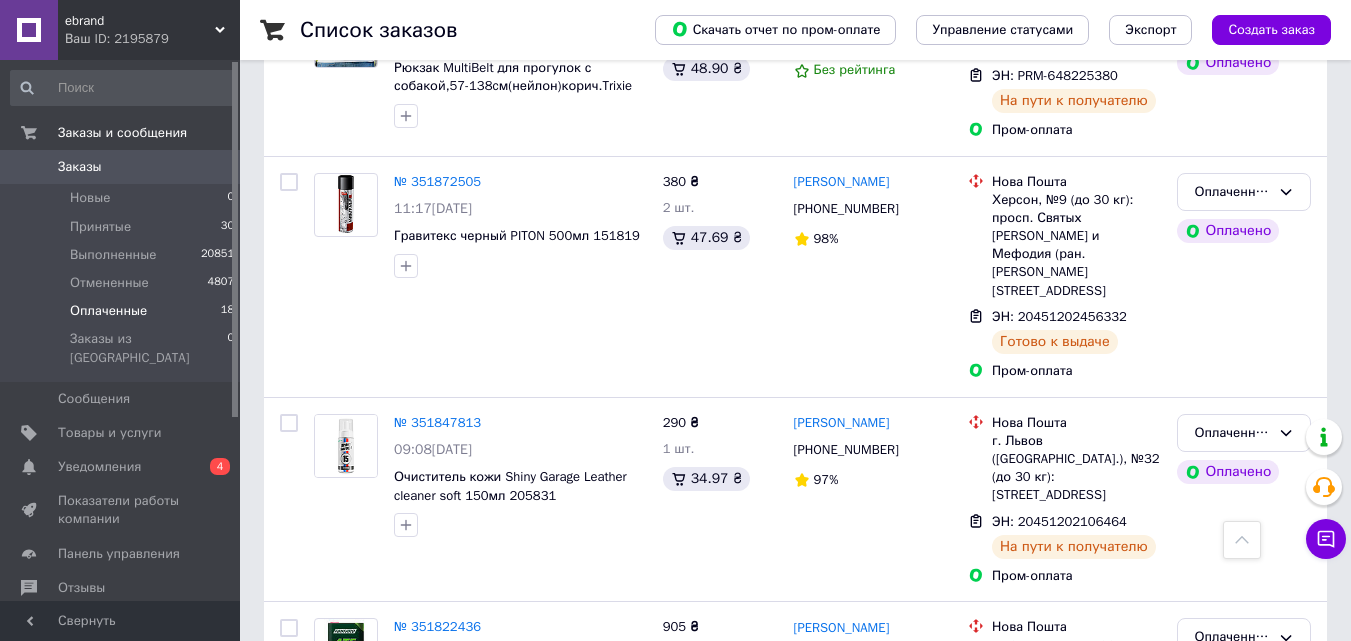 scroll, scrollTop: 1400, scrollLeft: 0, axis: vertical 